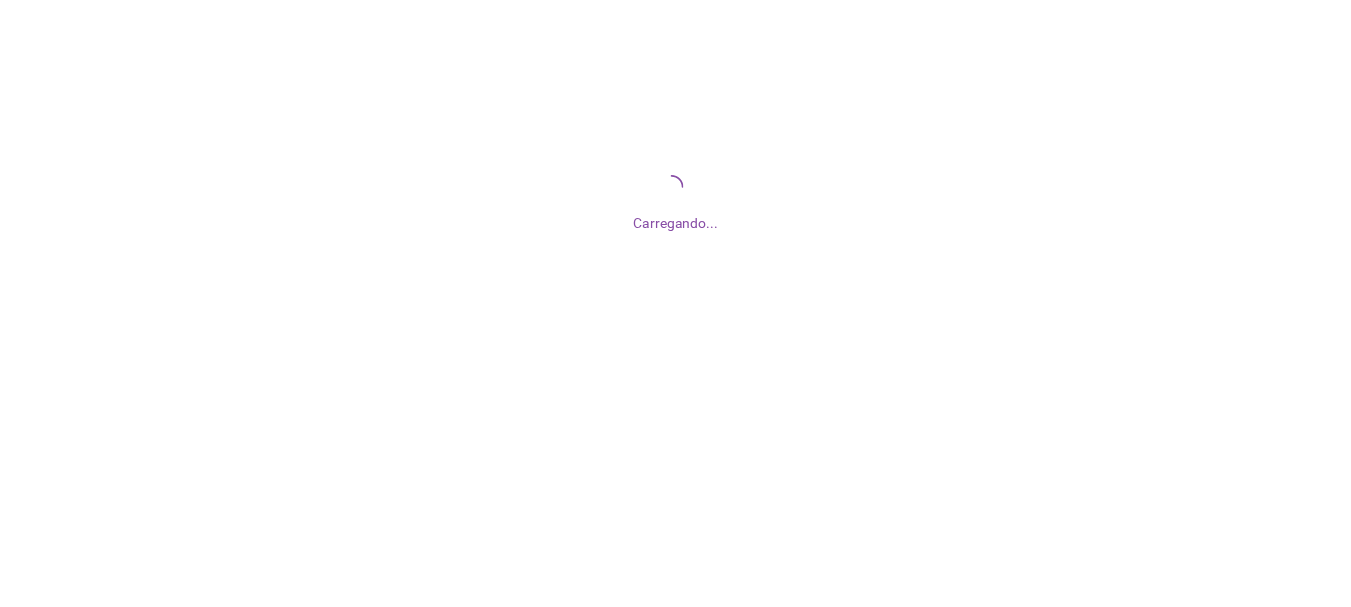 scroll, scrollTop: 0, scrollLeft: 0, axis: both 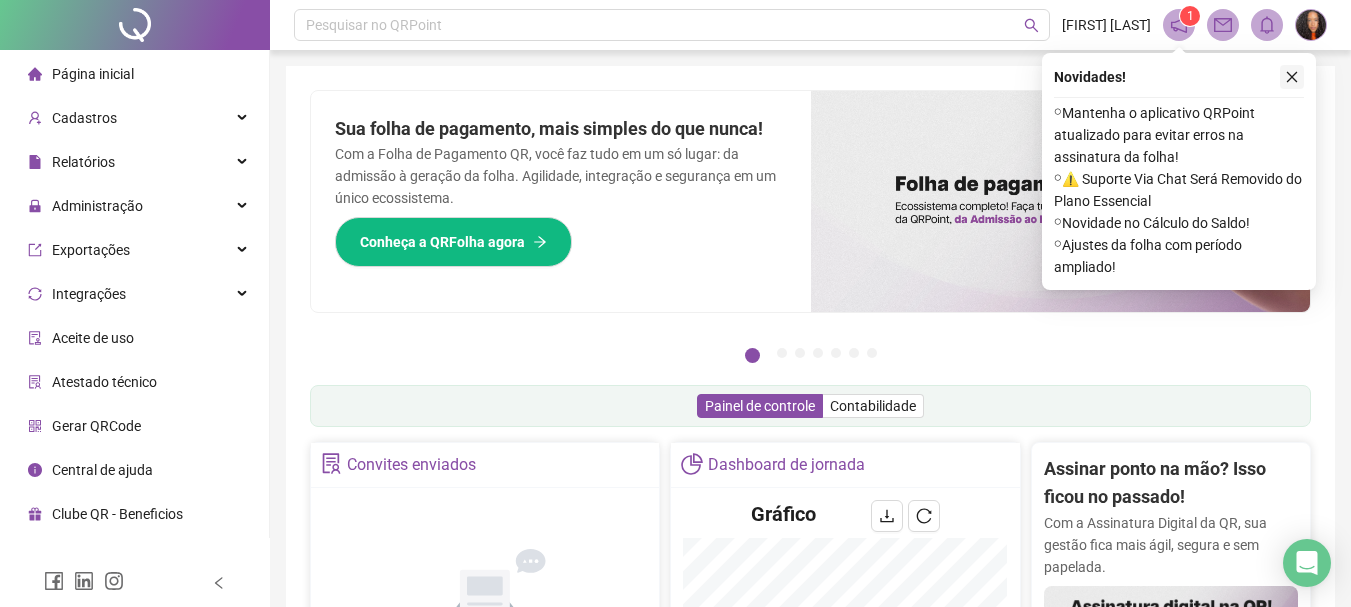 click 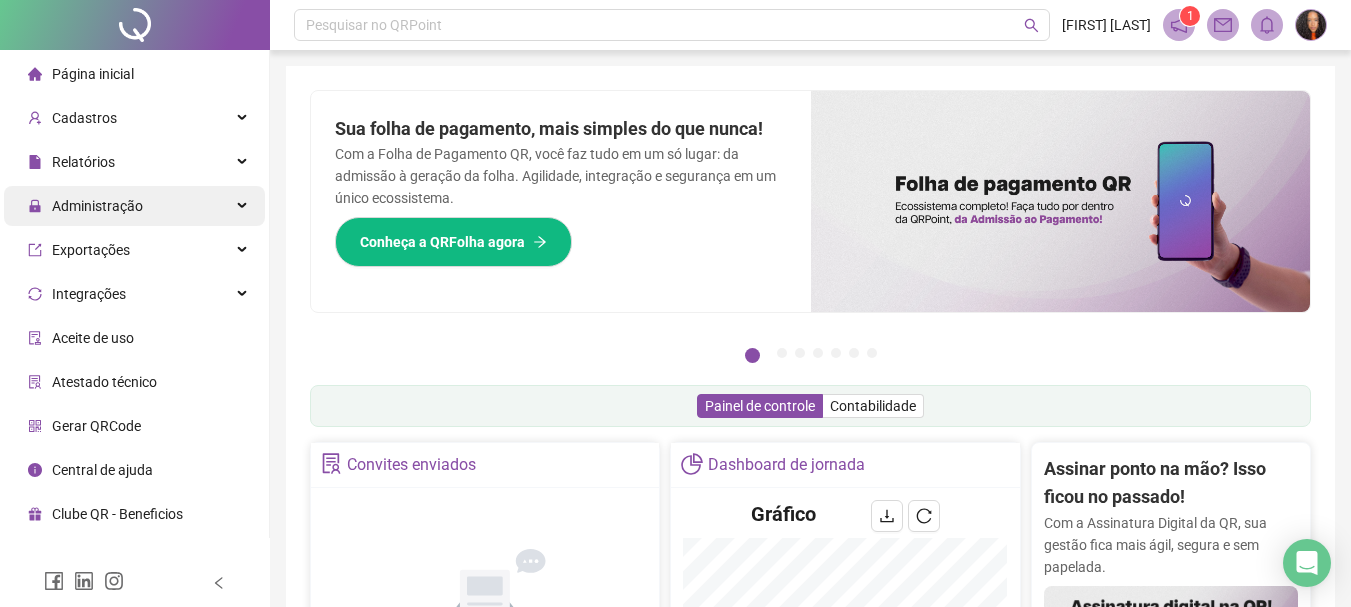 click on "Administração" at bounding box center [85, 206] 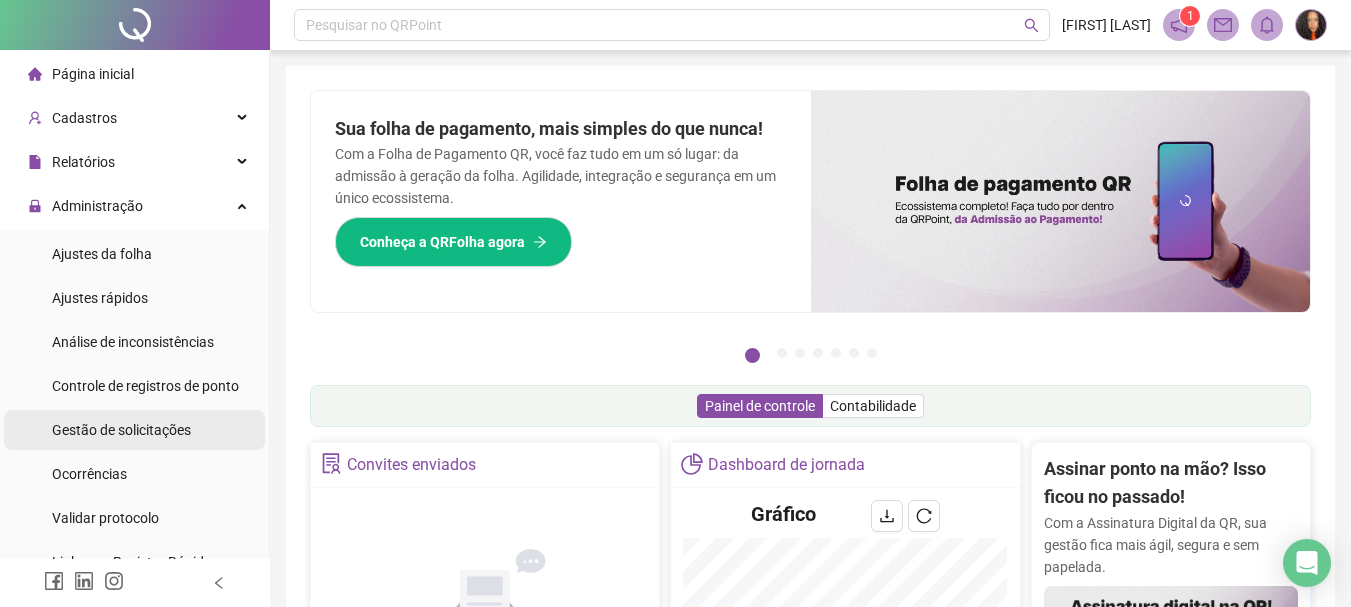 scroll, scrollTop: 200, scrollLeft: 0, axis: vertical 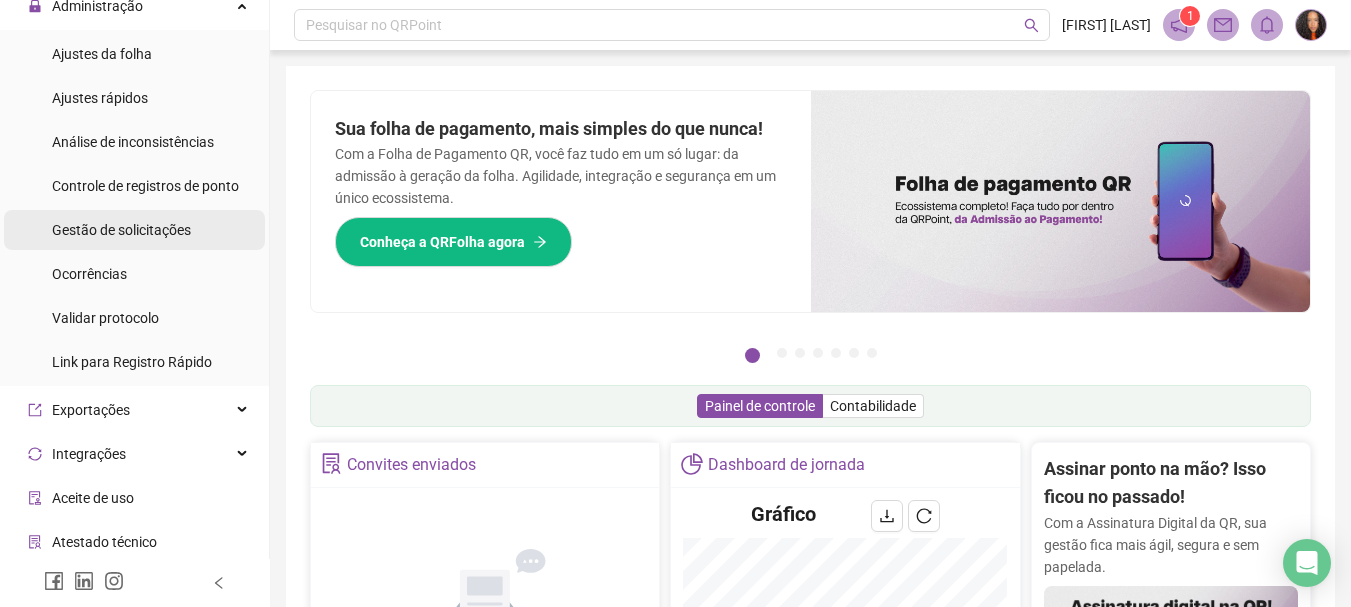 click on "Gestão de solicitações" at bounding box center (121, 230) 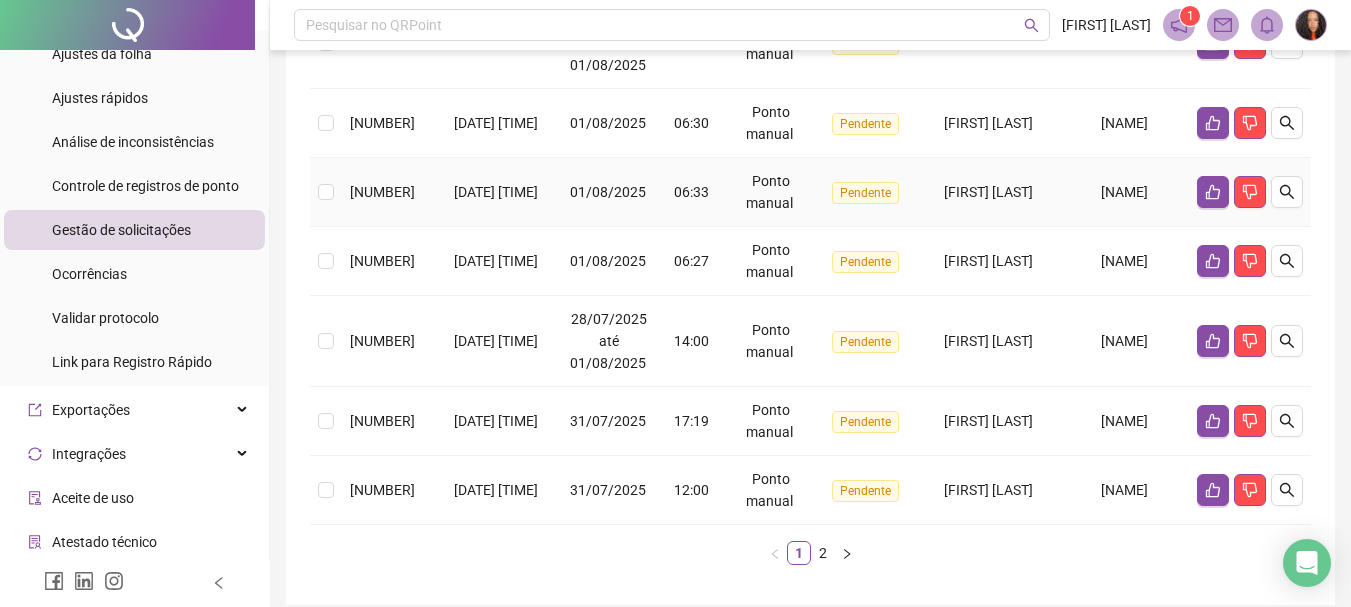 scroll, scrollTop: 818, scrollLeft: 0, axis: vertical 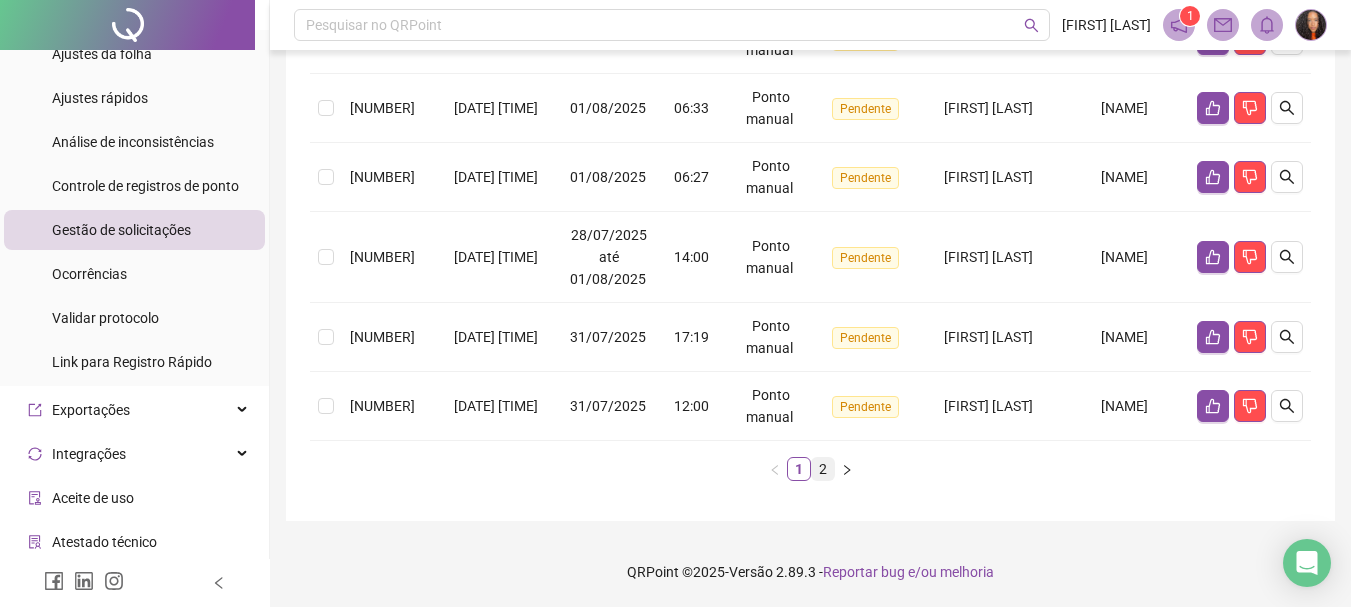 click on "2" at bounding box center [823, 469] 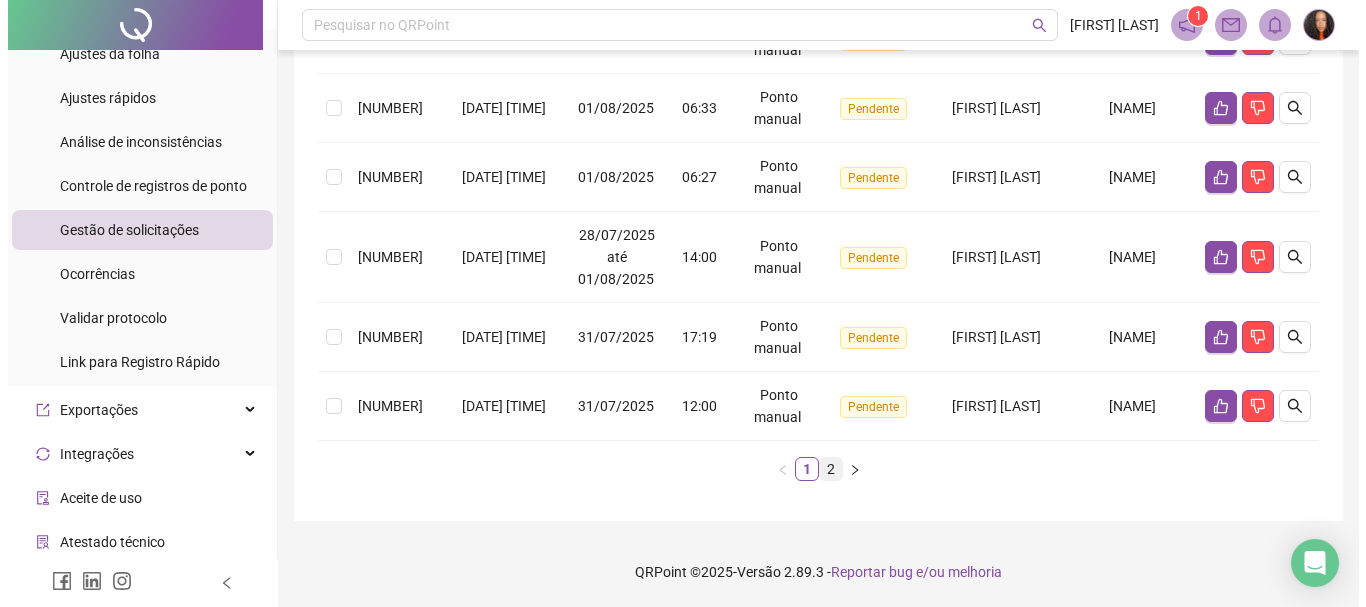 scroll, scrollTop: 727, scrollLeft: 0, axis: vertical 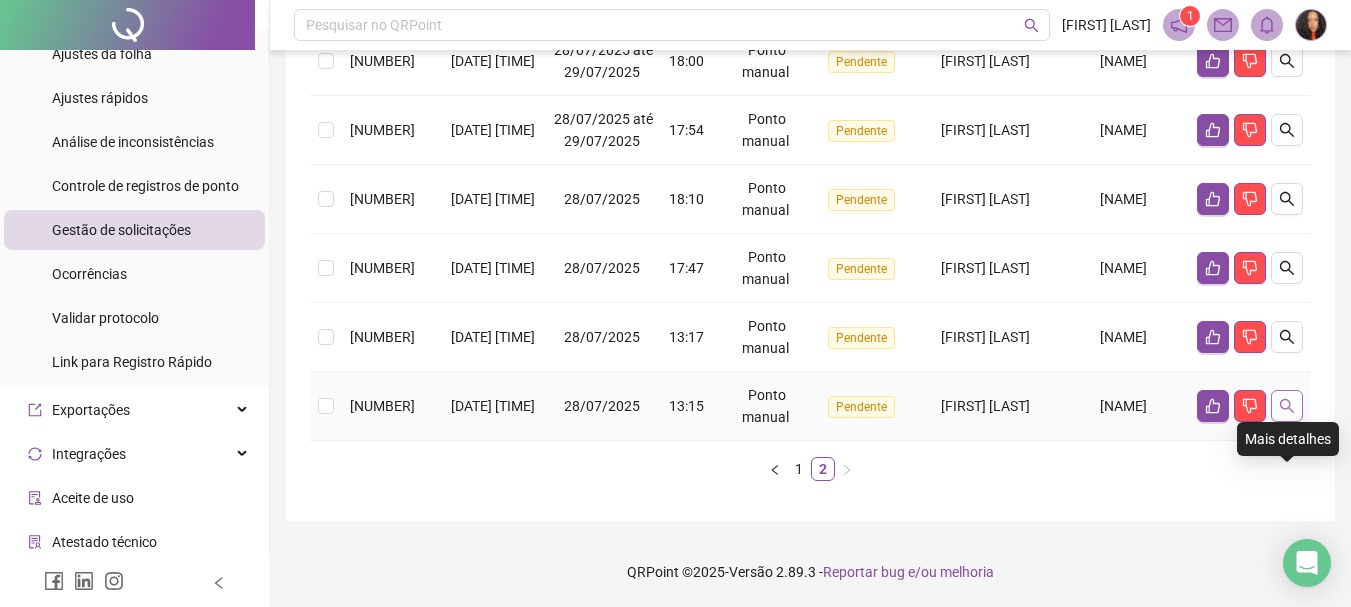 click 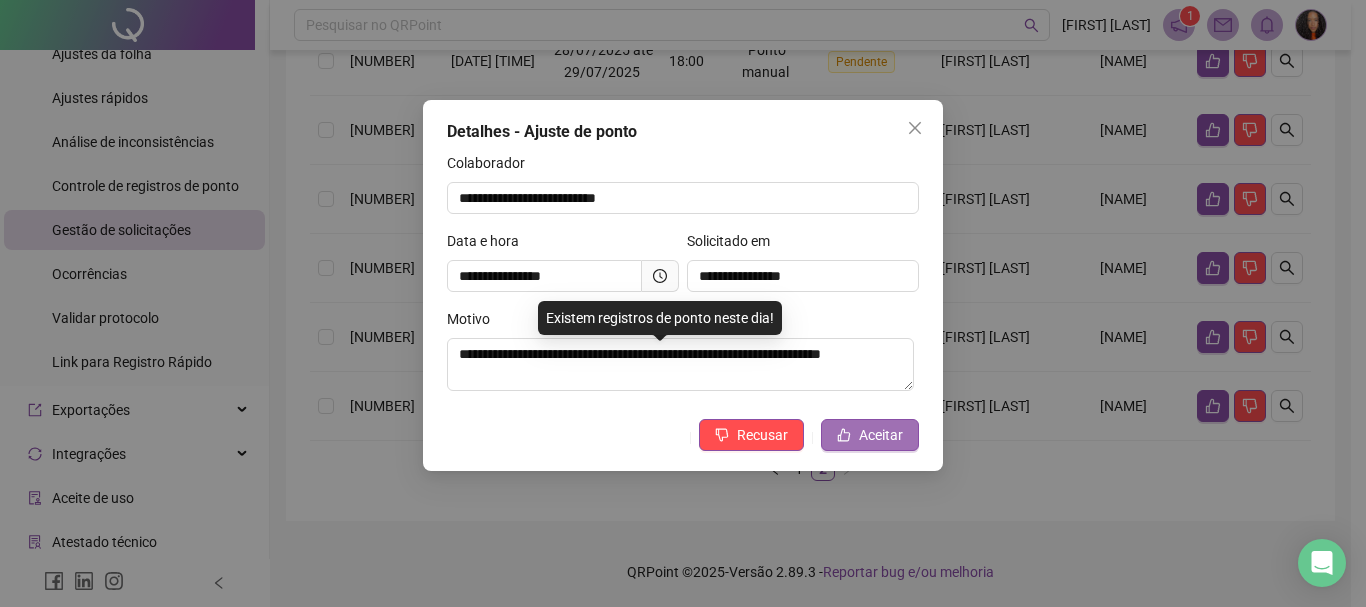 click on "Aceitar" at bounding box center [870, 435] 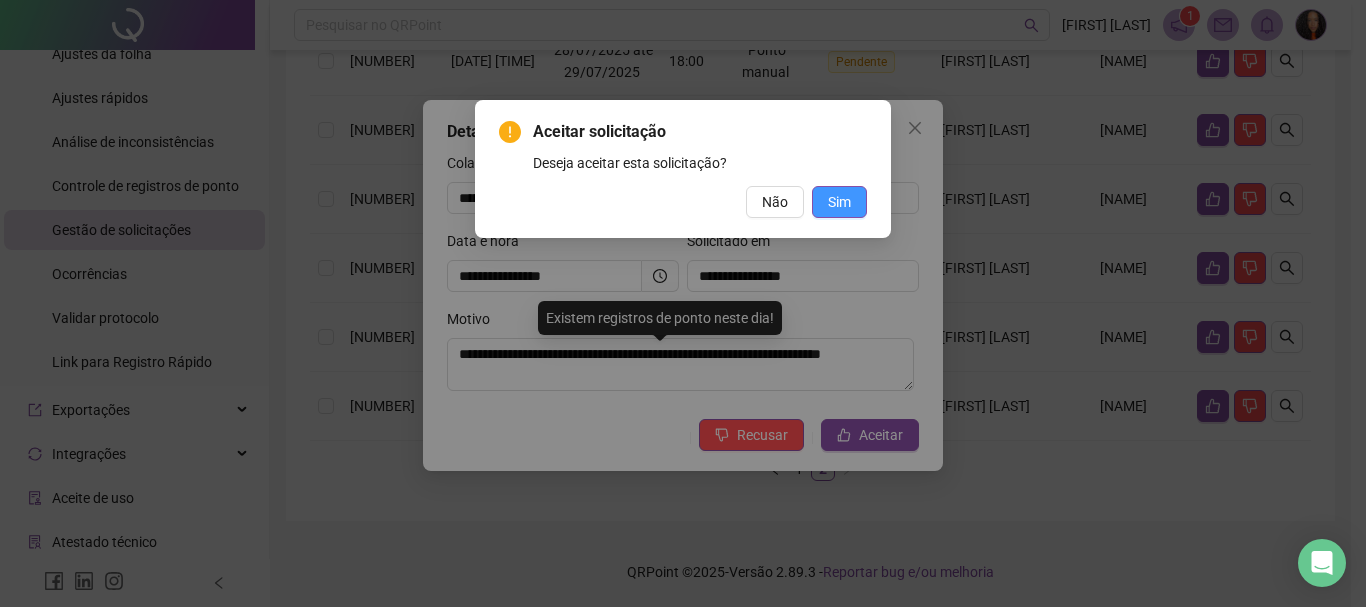 click on "Sim" at bounding box center [839, 202] 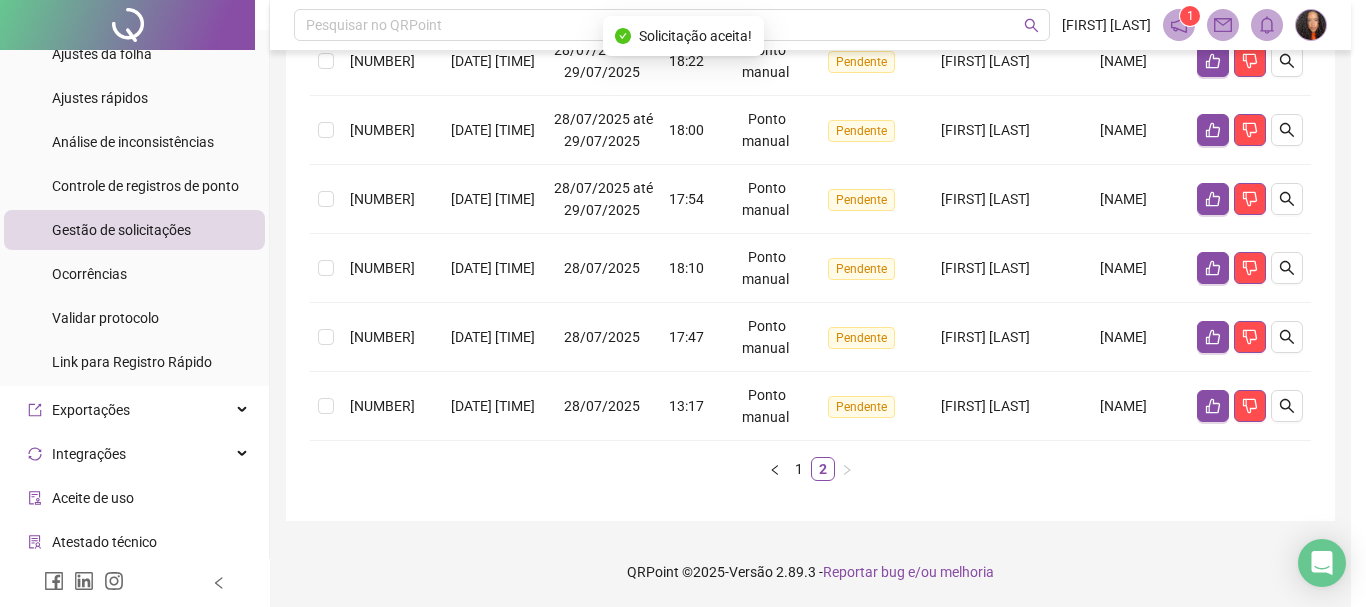 scroll, scrollTop: 658, scrollLeft: 0, axis: vertical 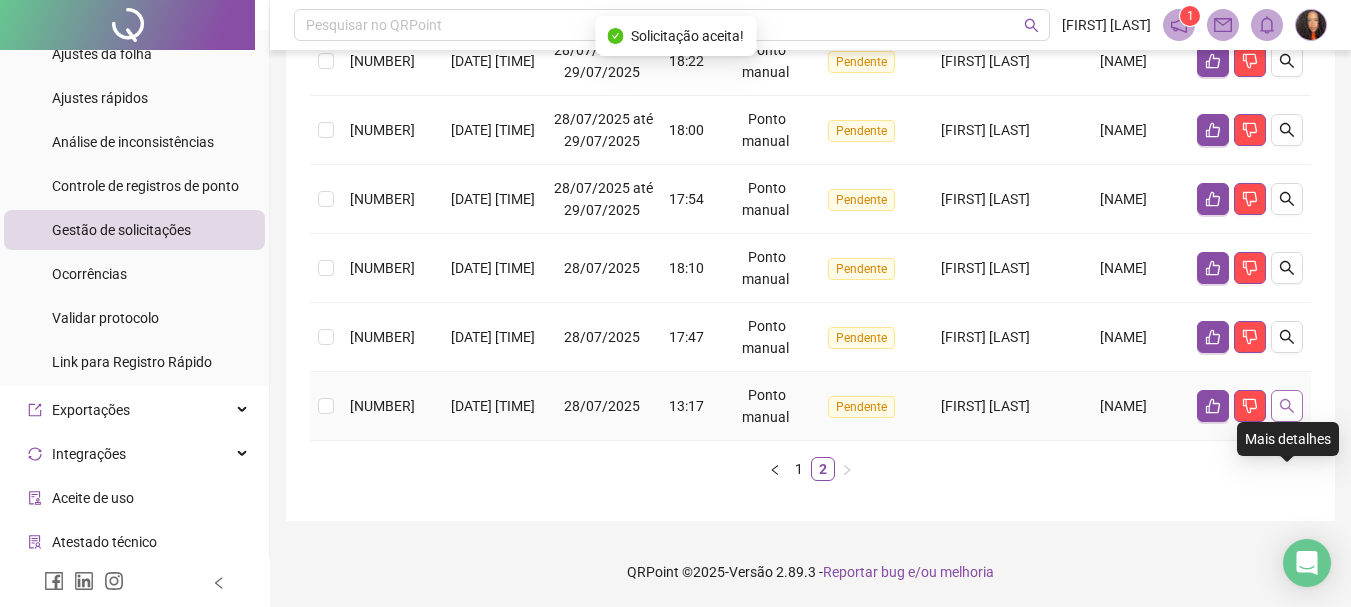 click at bounding box center (1287, 406) 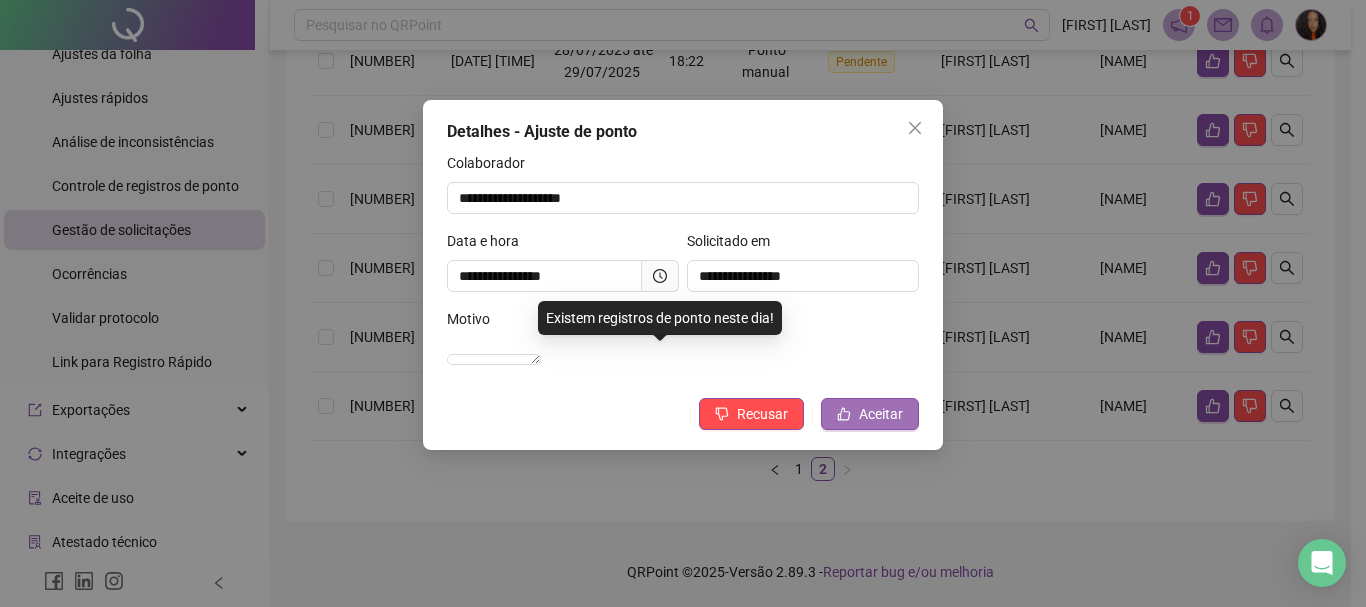 click on "Aceitar" at bounding box center (870, 414) 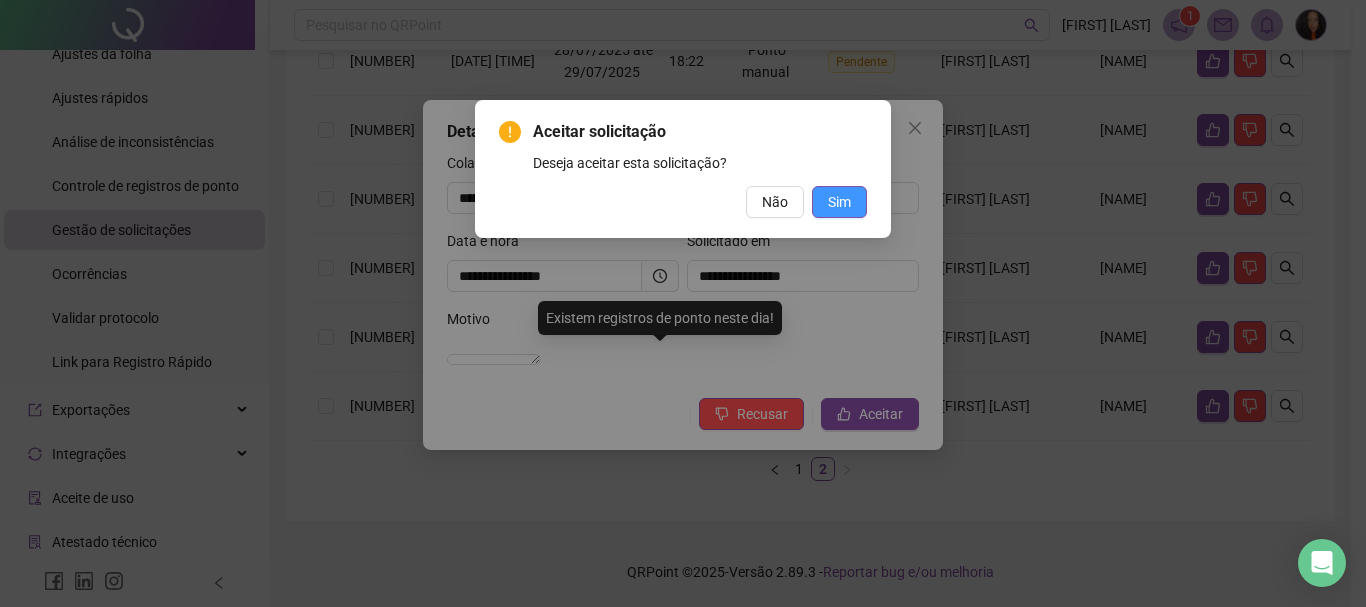 click on "Sim" at bounding box center [839, 202] 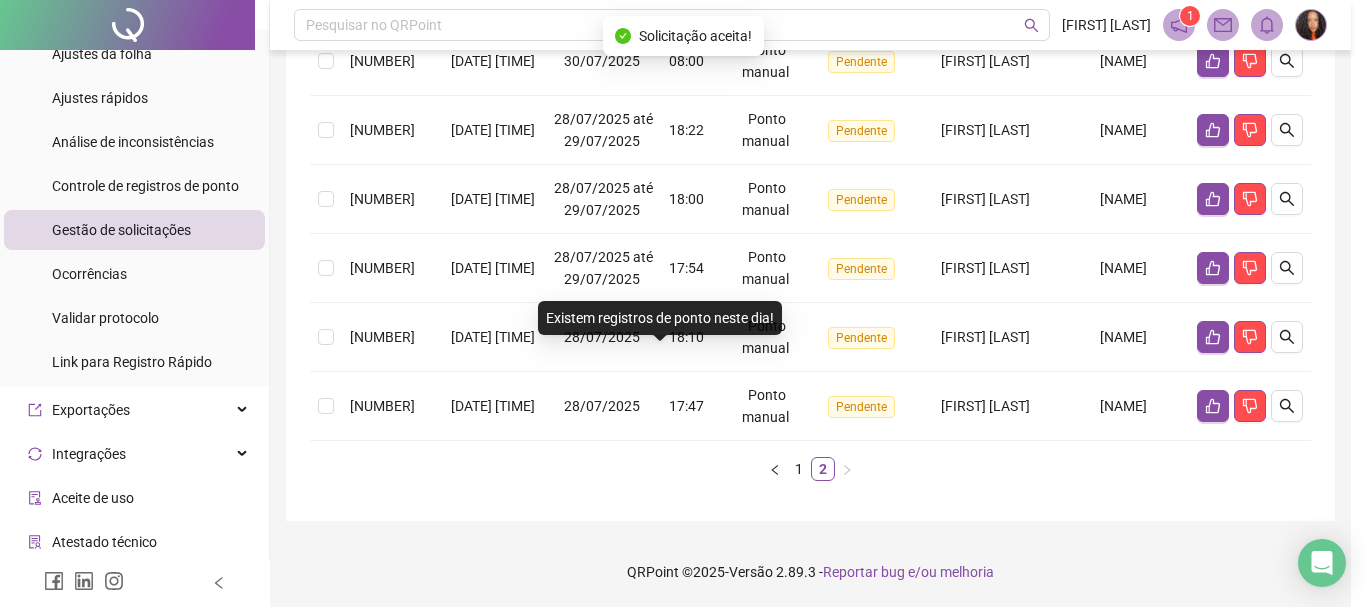 scroll, scrollTop: 589, scrollLeft: 0, axis: vertical 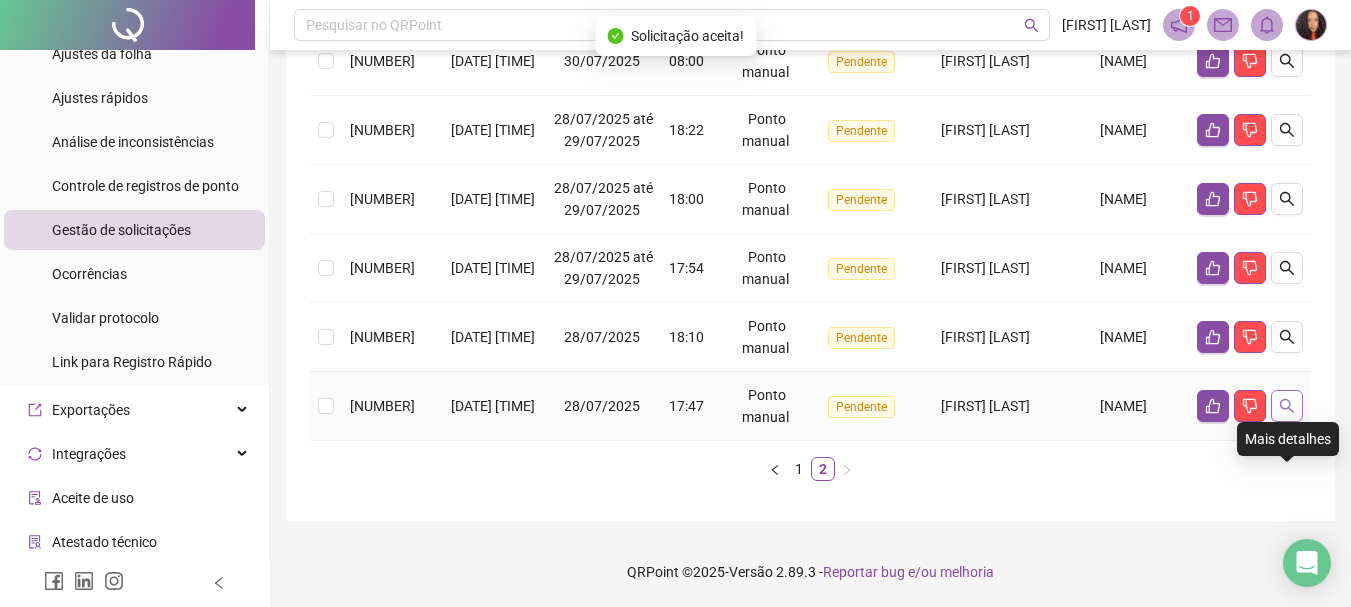 click 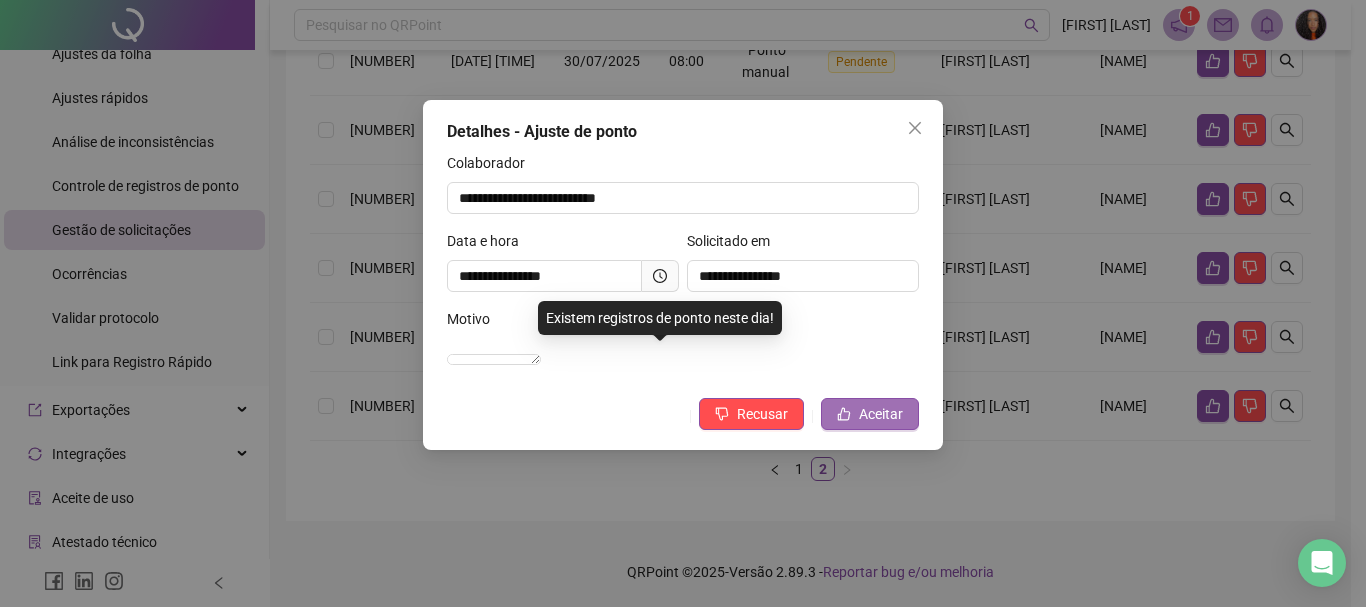 click on "Aceitar" at bounding box center [881, 414] 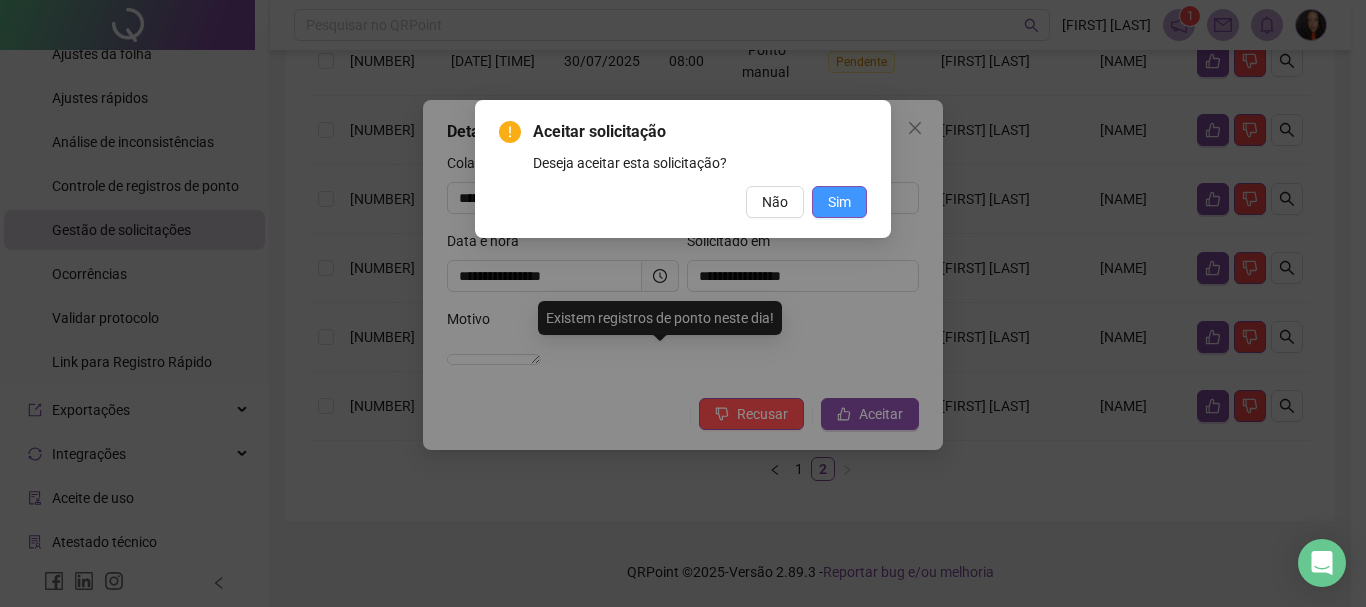 click on "Sim" at bounding box center [839, 202] 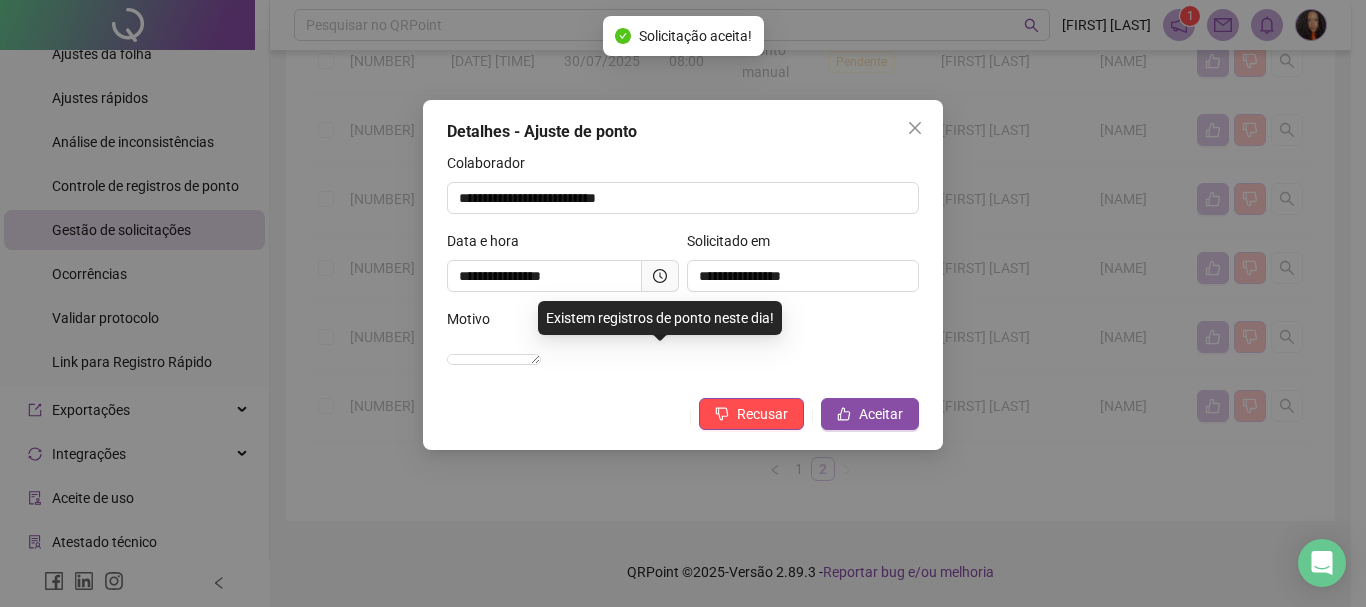 scroll, scrollTop: 520, scrollLeft: 0, axis: vertical 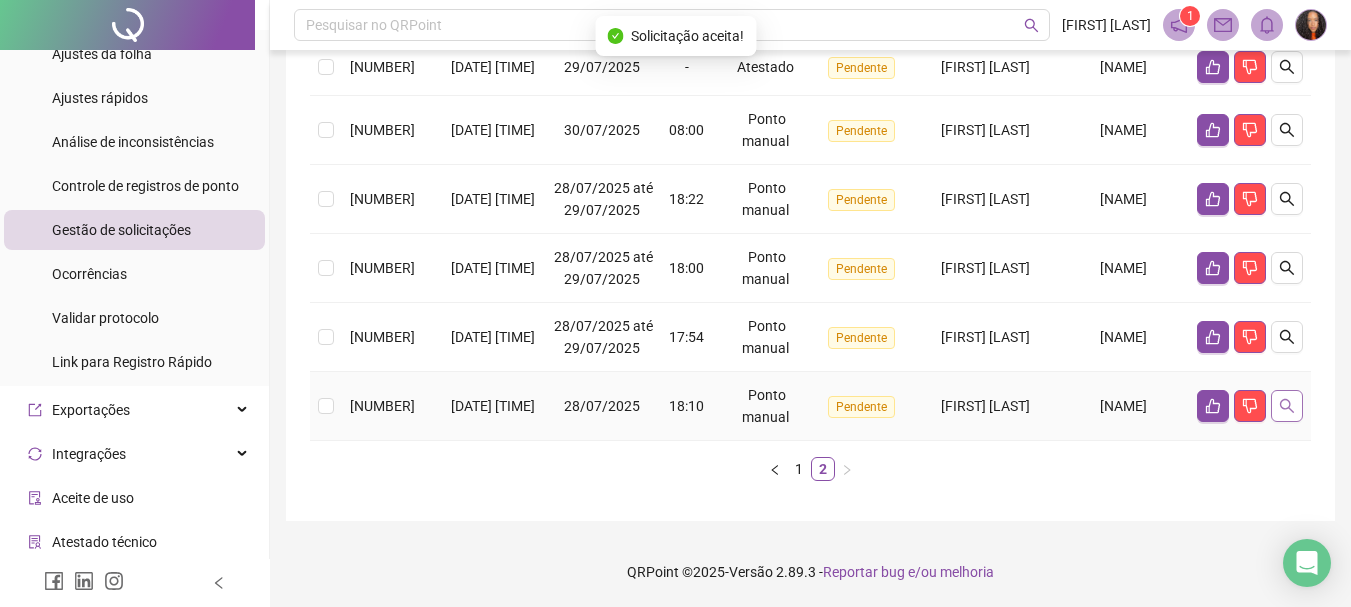 click at bounding box center [1287, 406] 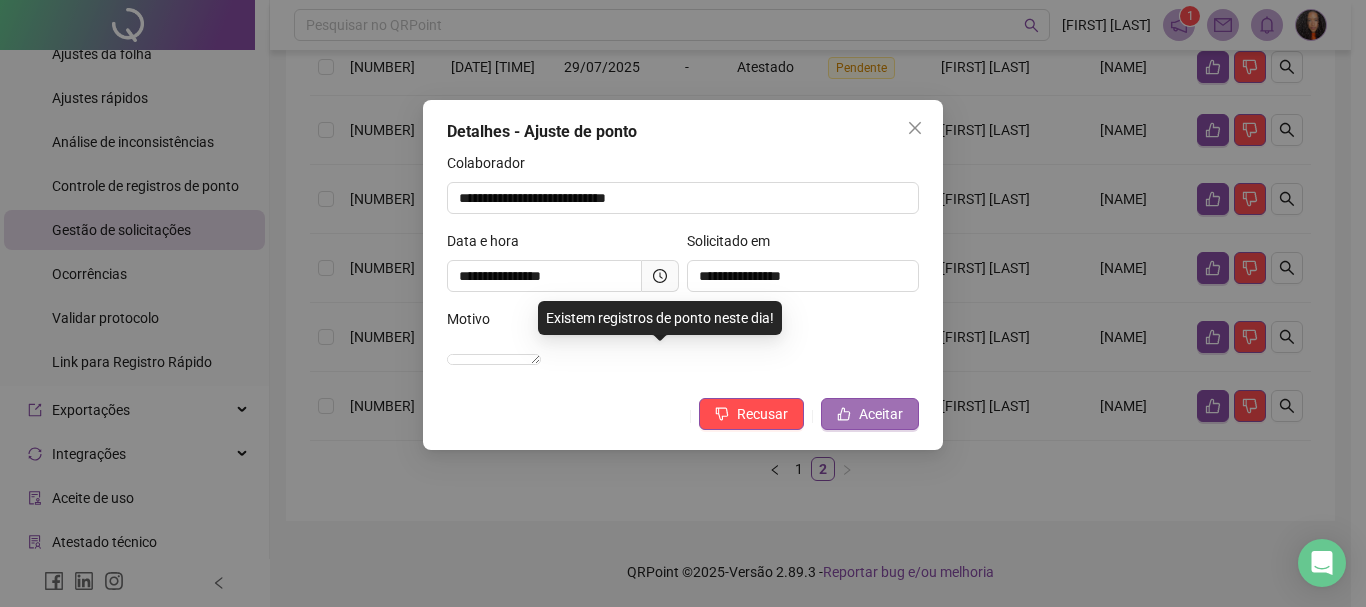 click on "Aceitar" at bounding box center (881, 414) 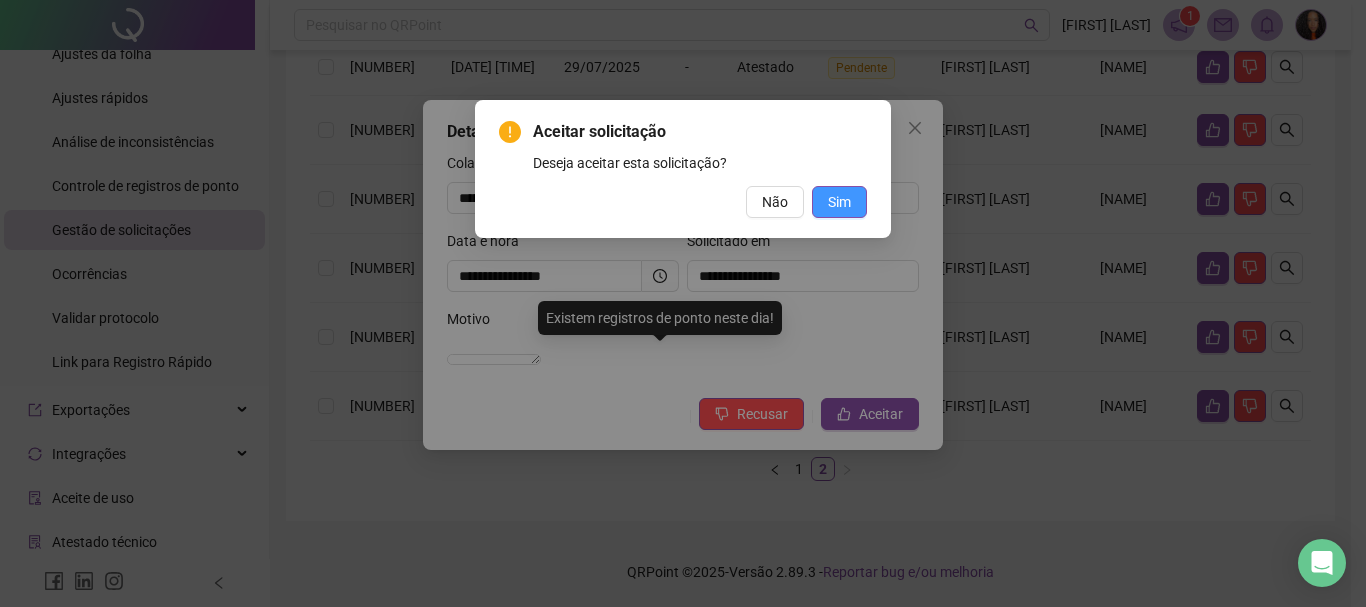 click on "Sim" at bounding box center [839, 202] 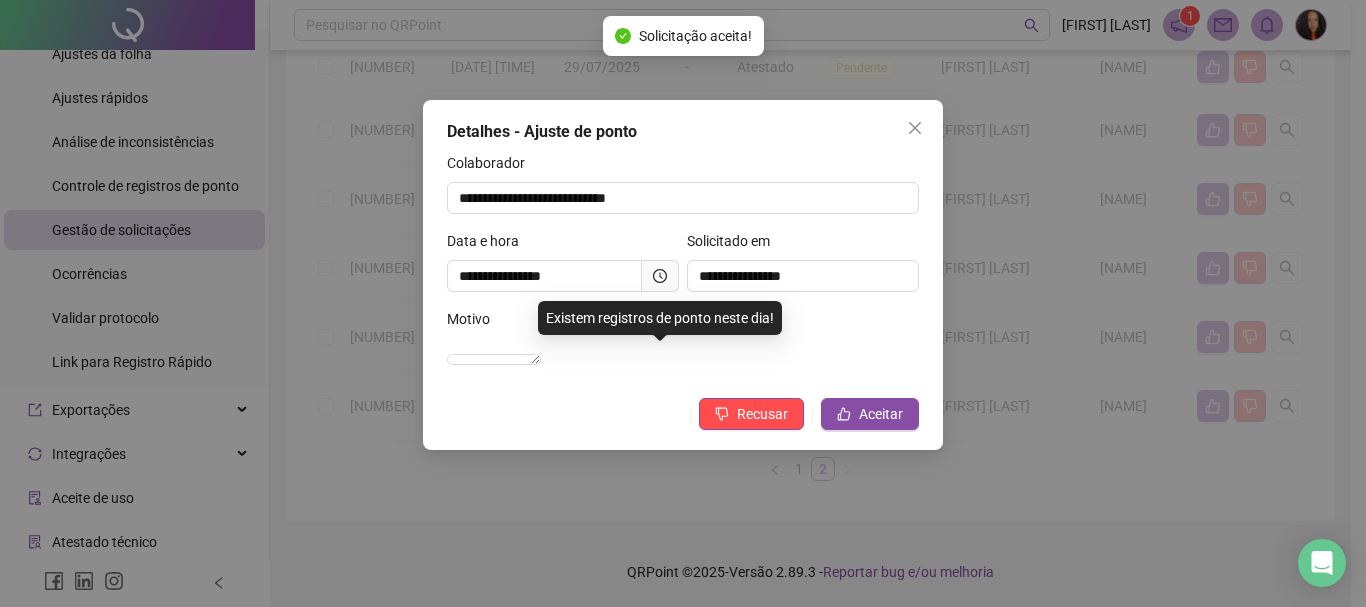 scroll, scrollTop: 451, scrollLeft: 0, axis: vertical 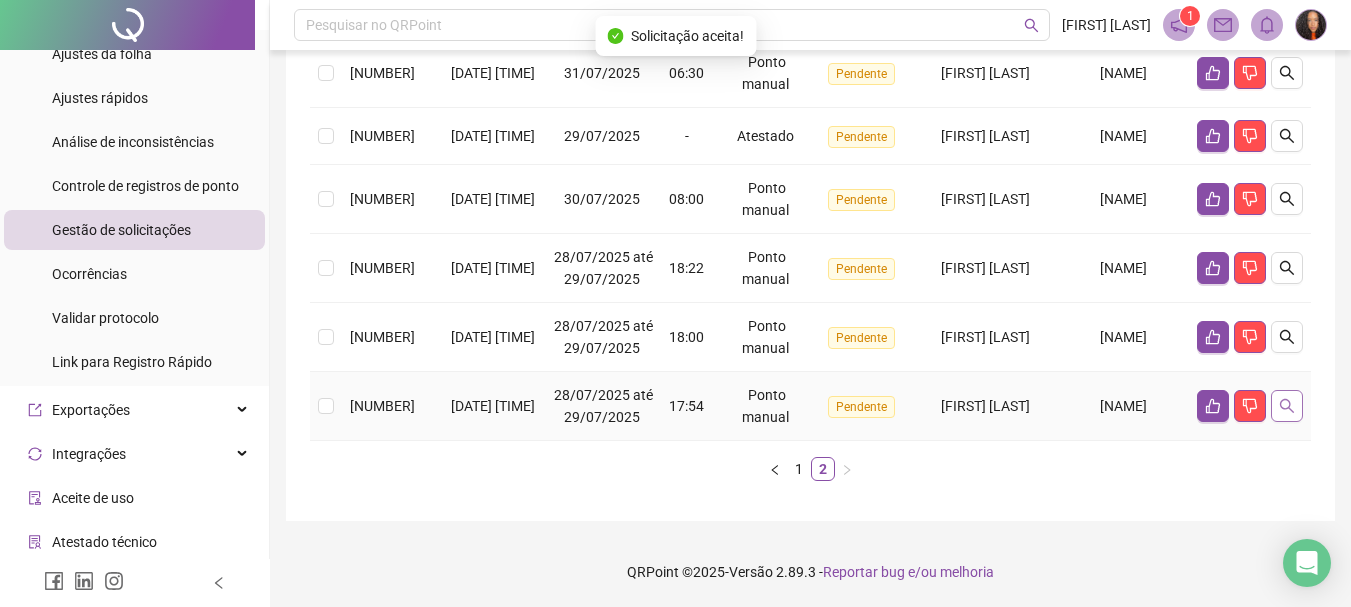 click at bounding box center (1287, 406) 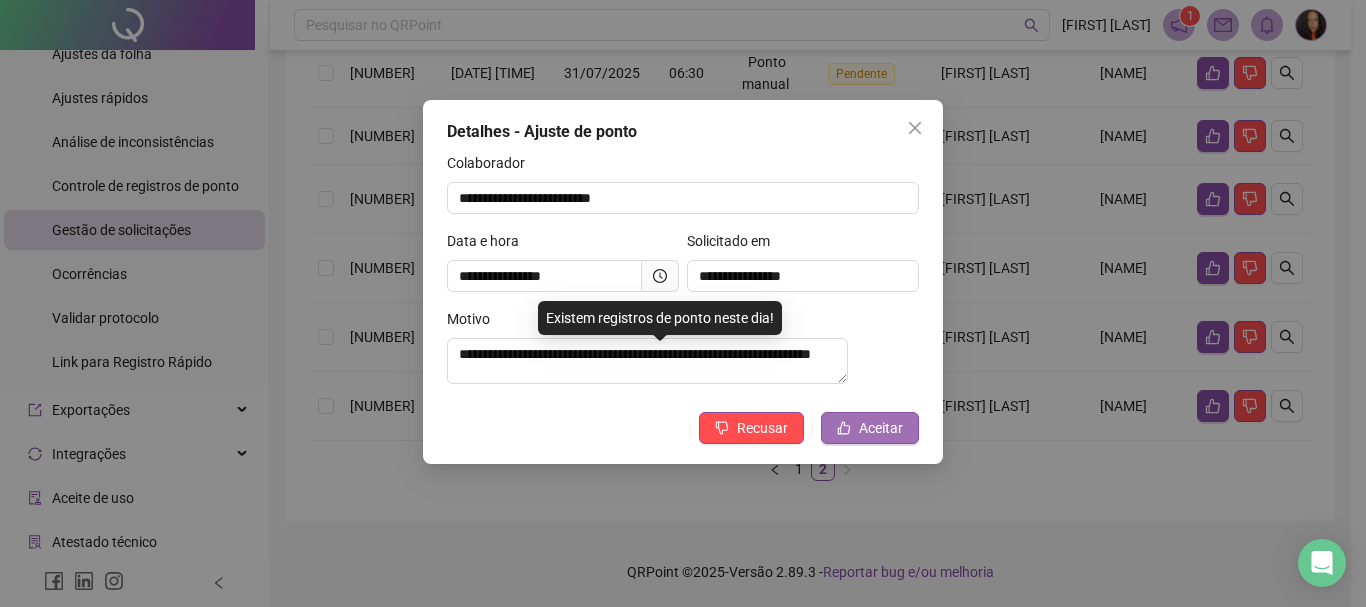 click on "Aceitar" at bounding box center [870, 428] 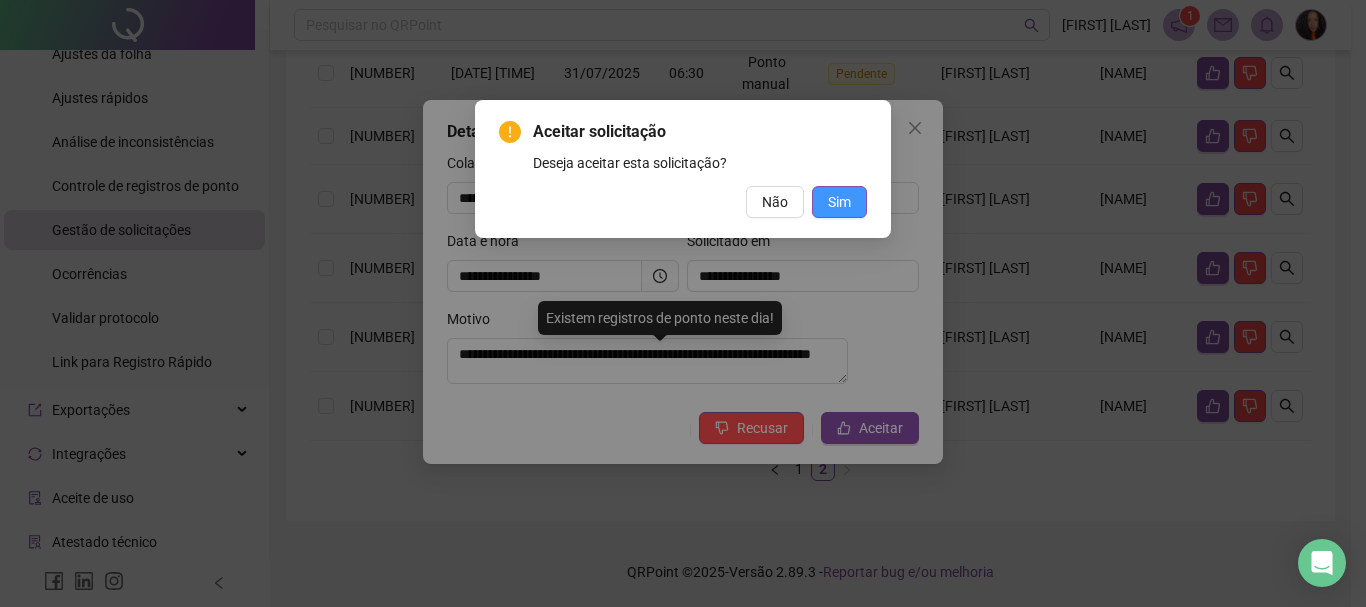 click on "Sim" at bounding box center [839, 202] 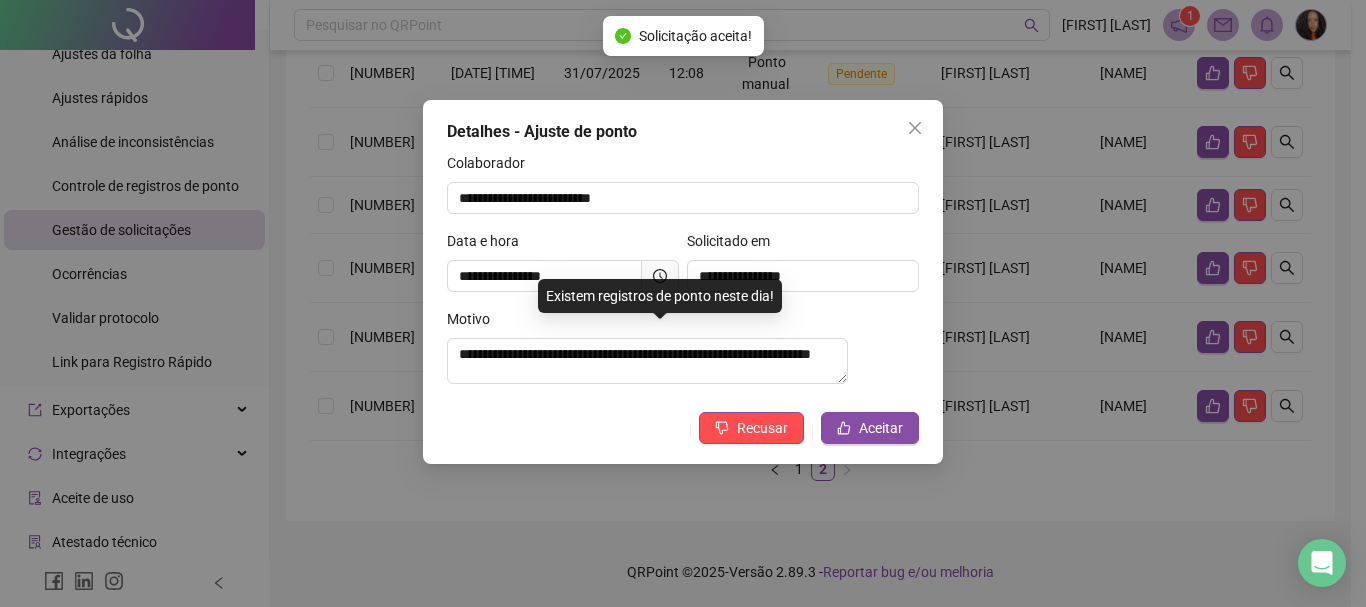 scroll, scrollTop: 360, scrollLeft: 0, axis: vertical 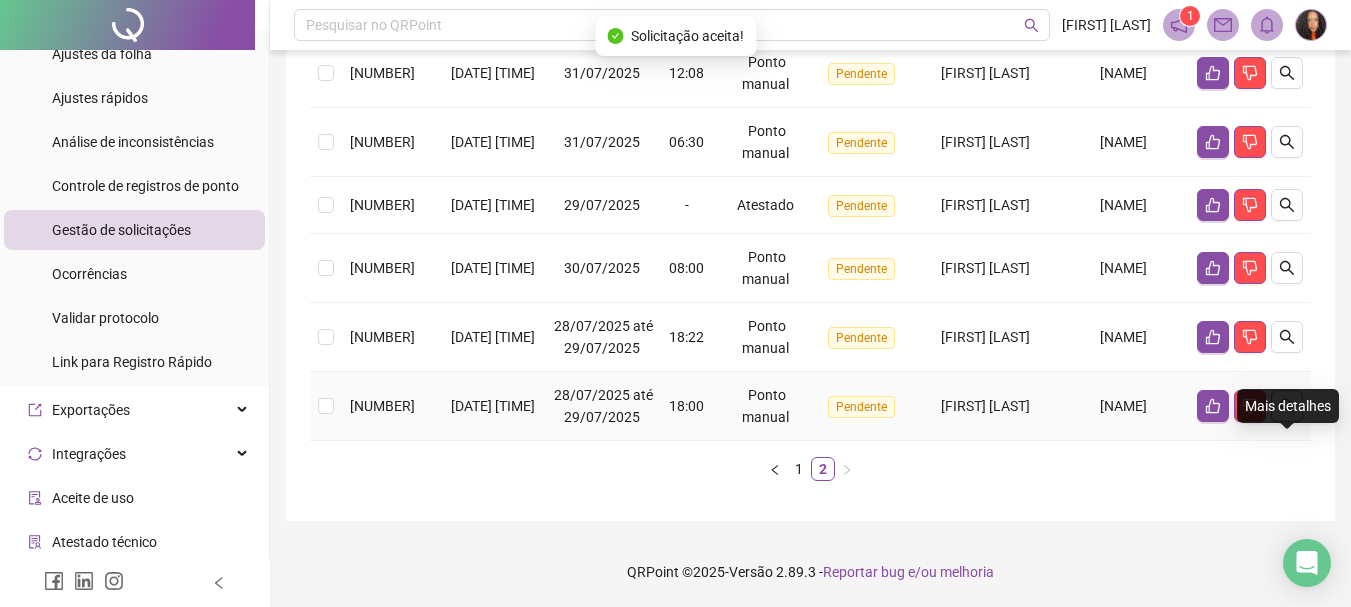 click 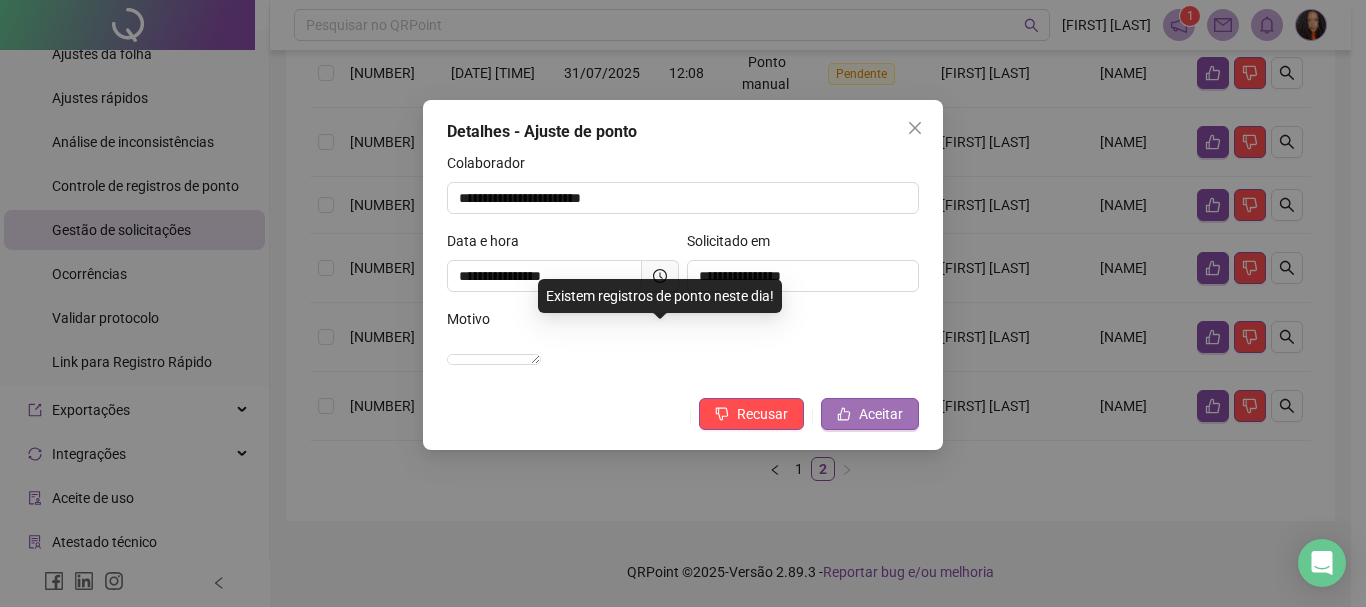 click on "Aceitar" at bounding box center (881, 414) 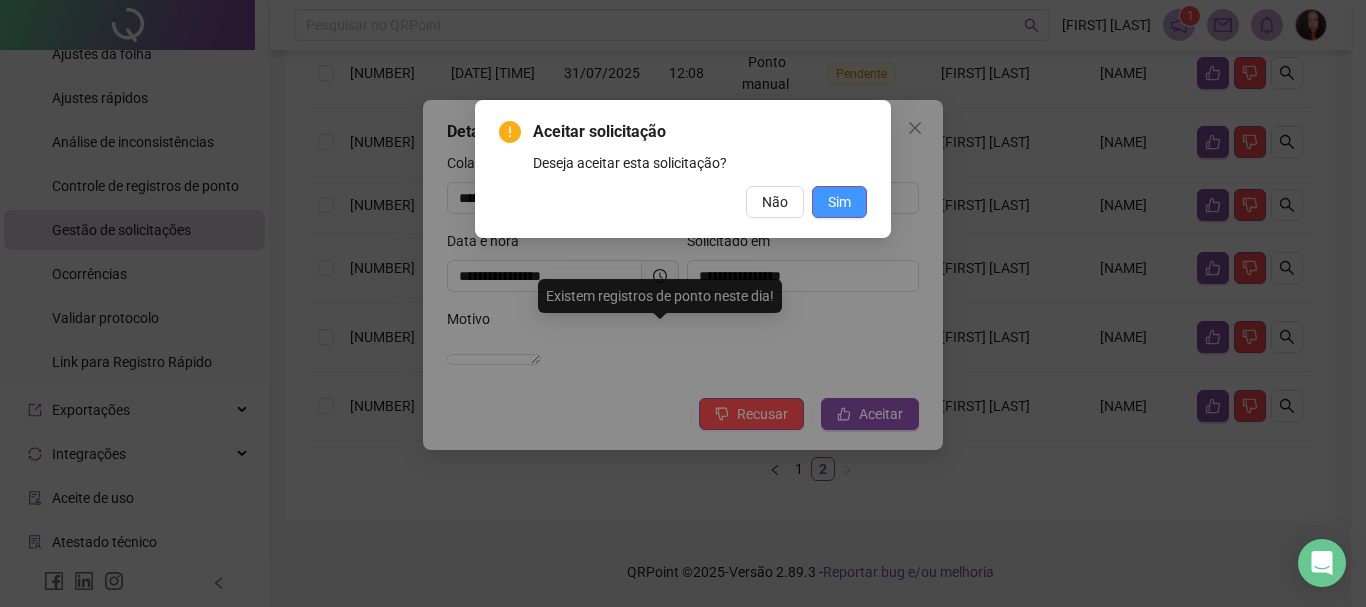 click on "Sim" at bounding box center [839, 202] 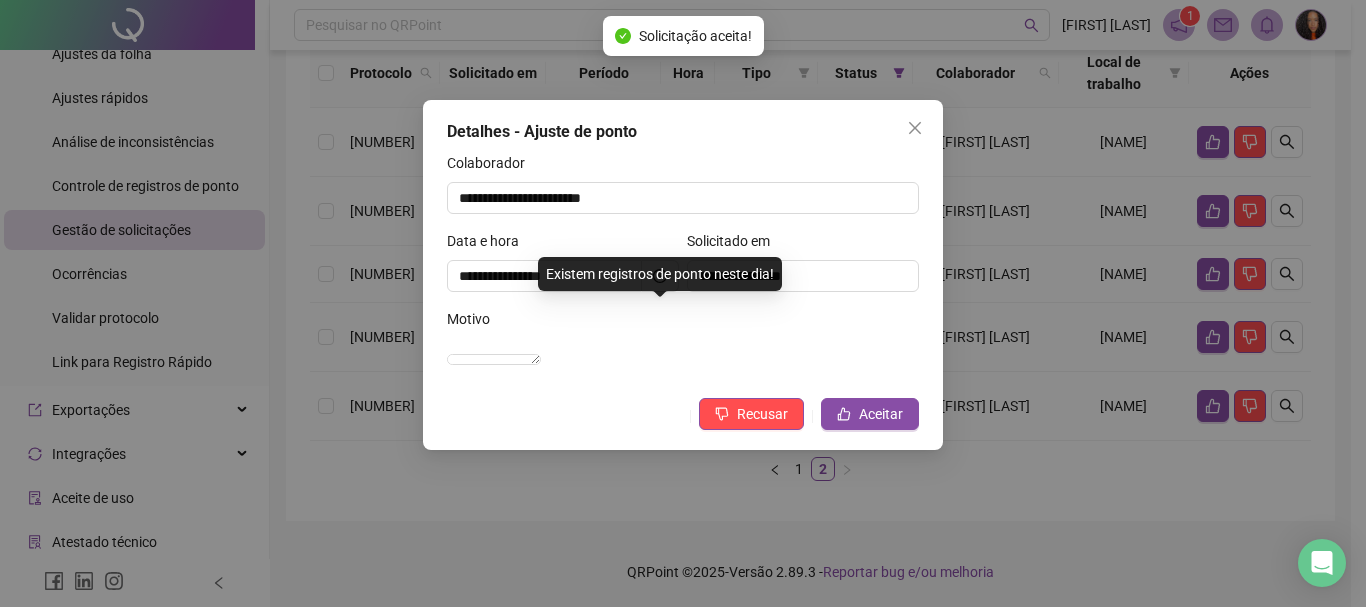 scroll, scrollTop: 269, scrollLeft: 0, axis: vertical 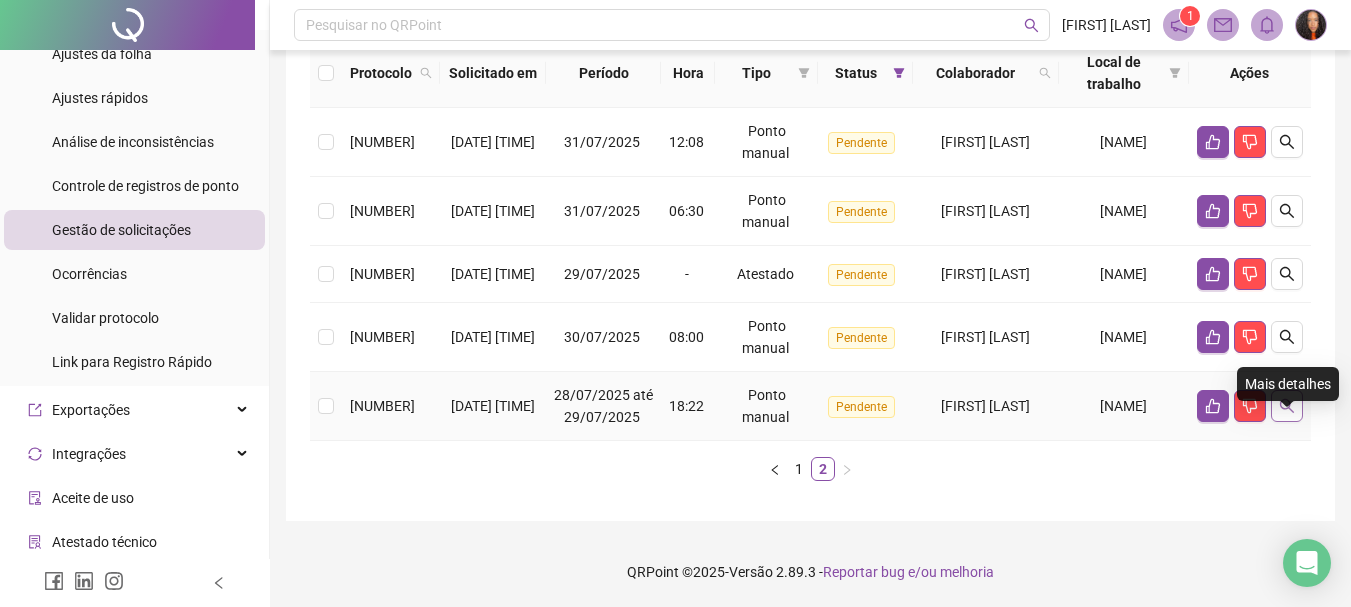 click 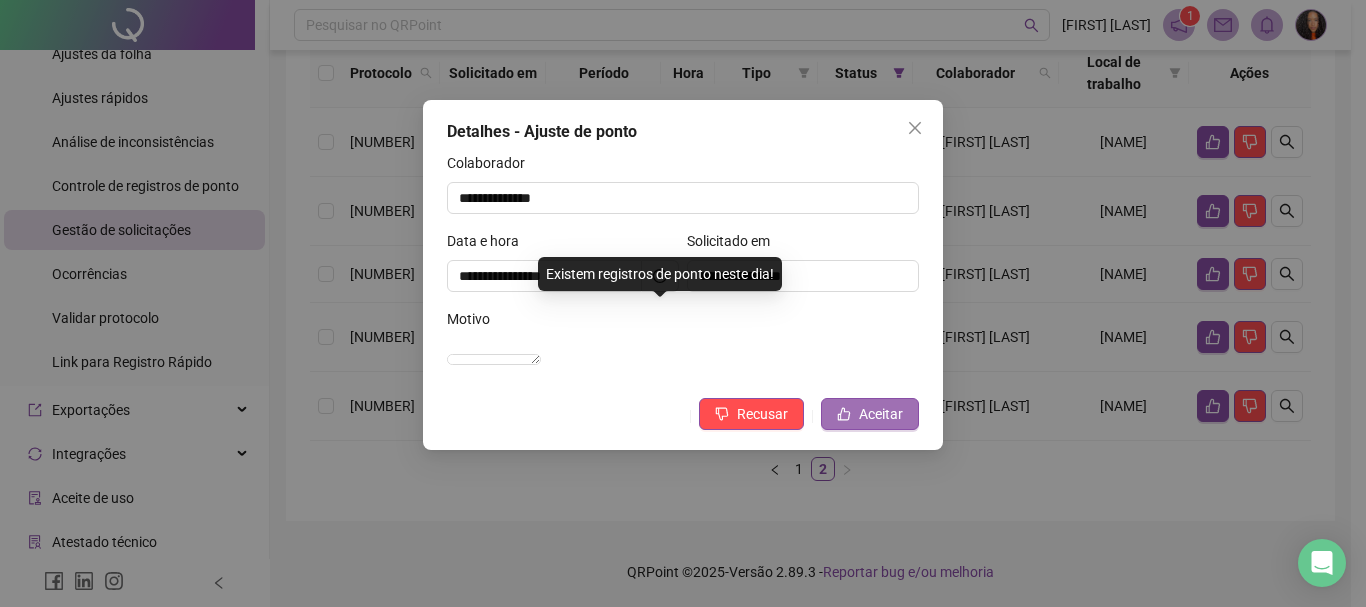 click on "Aceitar" at bounding box center [870, 414] 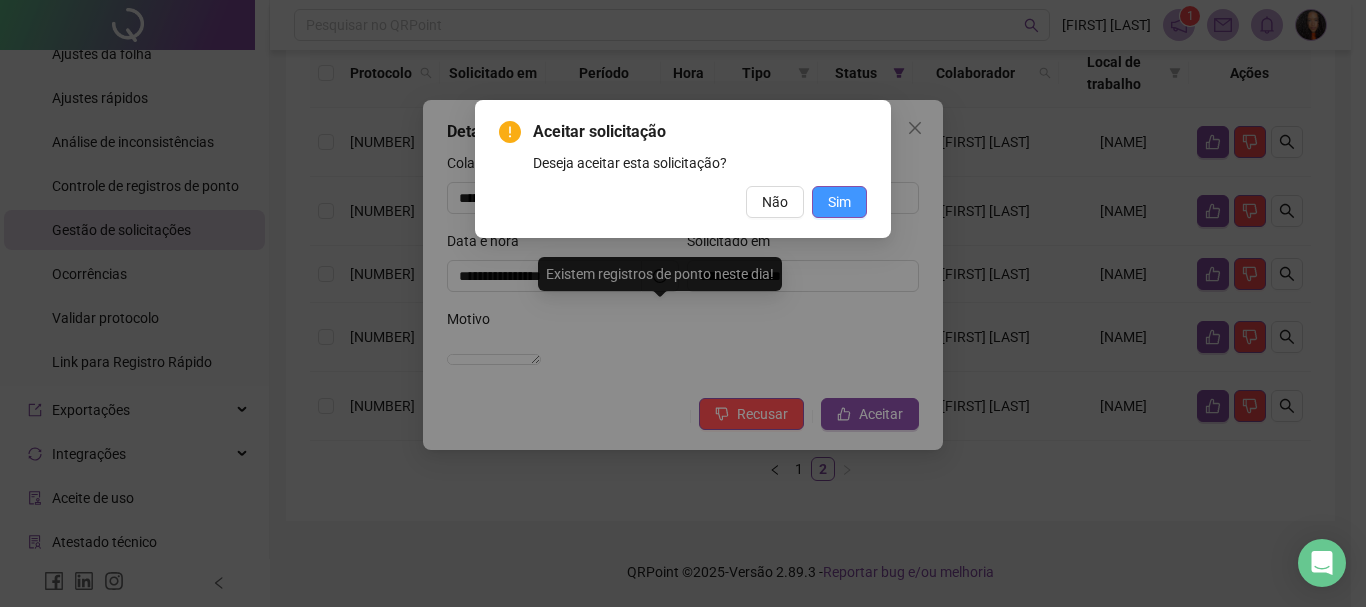 click on "Sim" at bounding box center (839, 202) 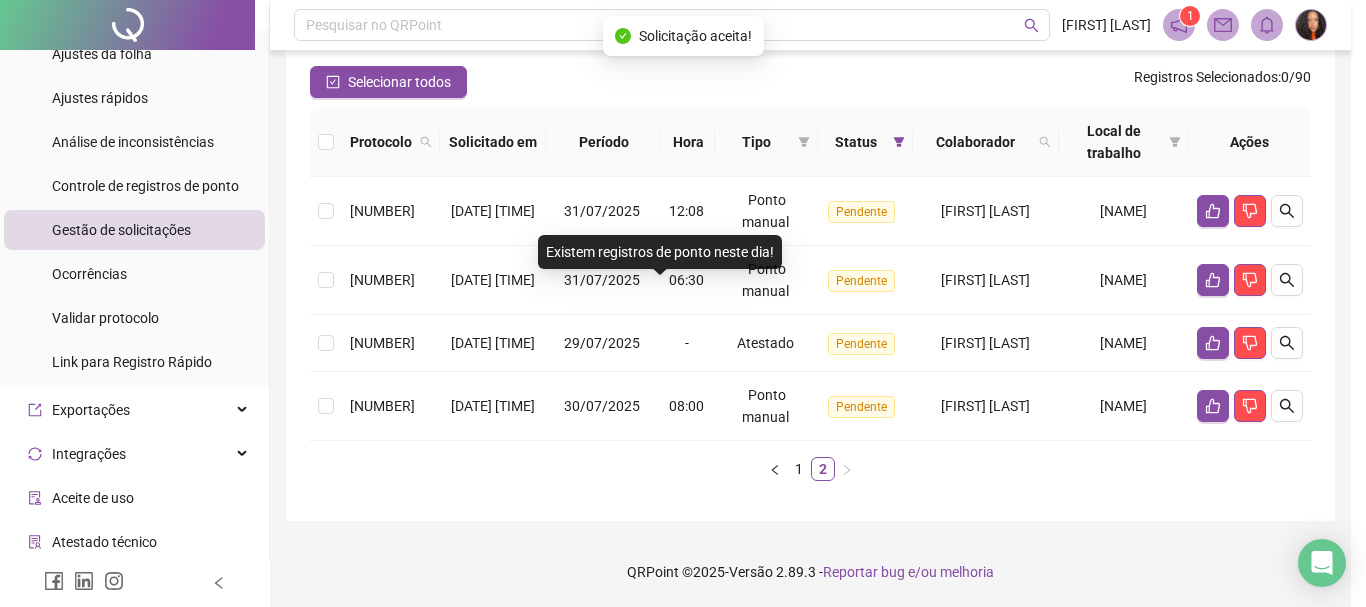 scroll, scrollTop: 178, scrollLeft: 0, axis: vertical 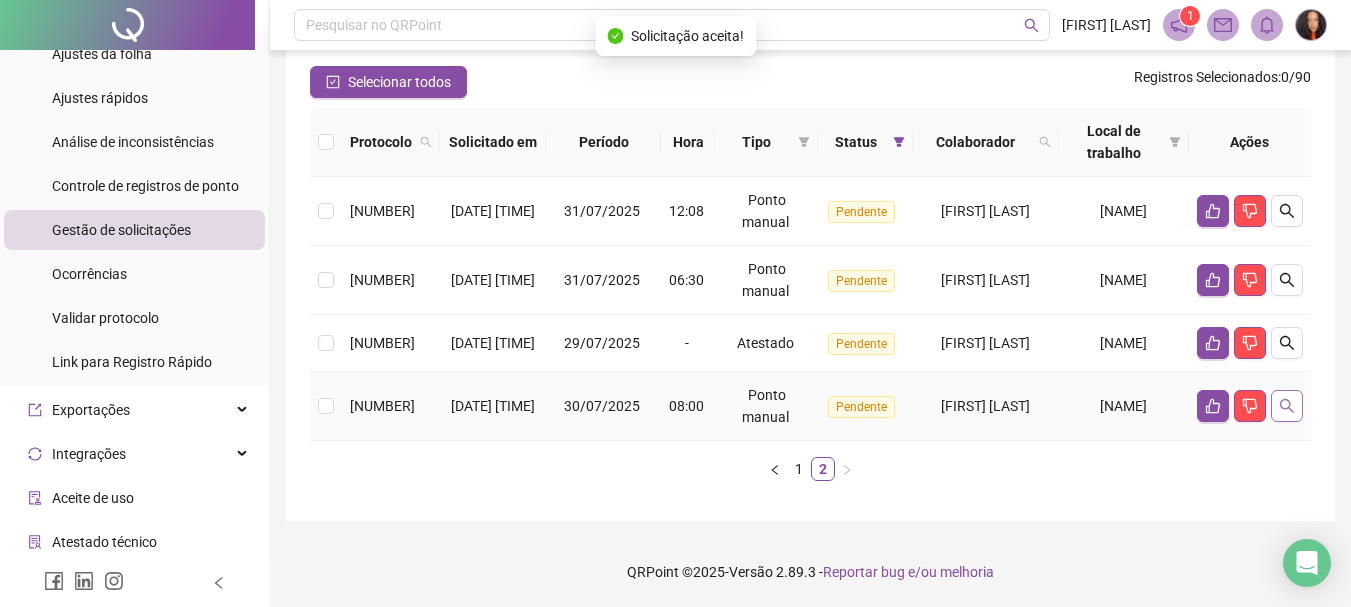 click 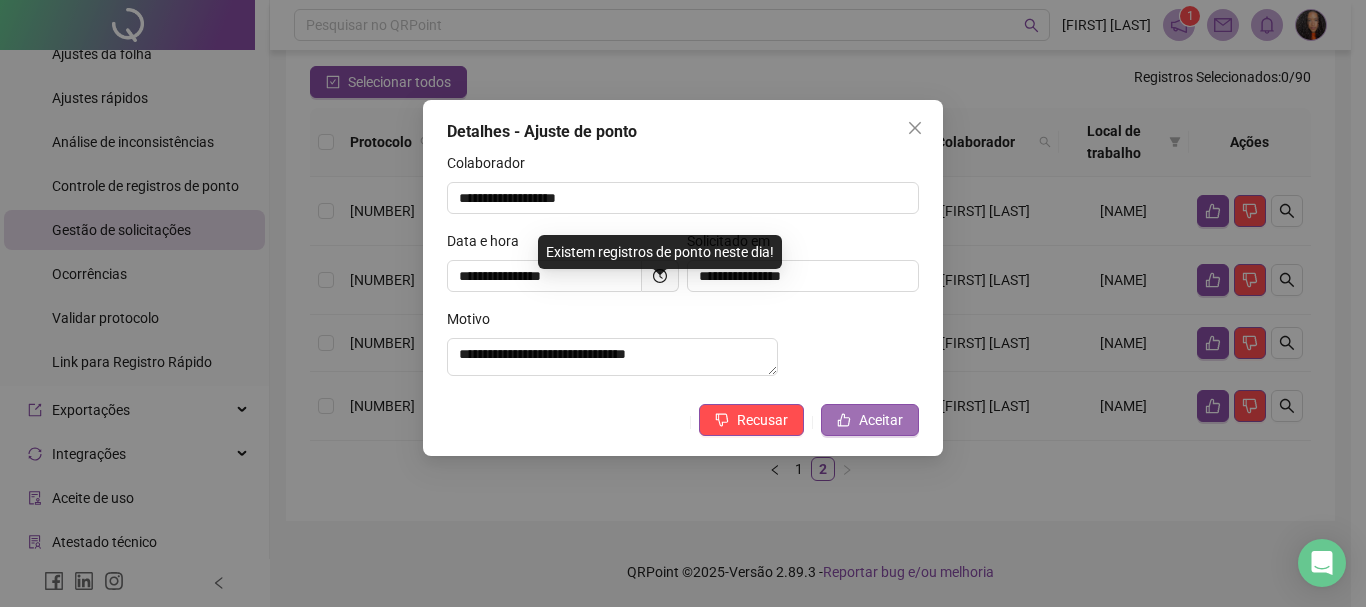 click on "Aceitar" at bounding box center (881, 420) 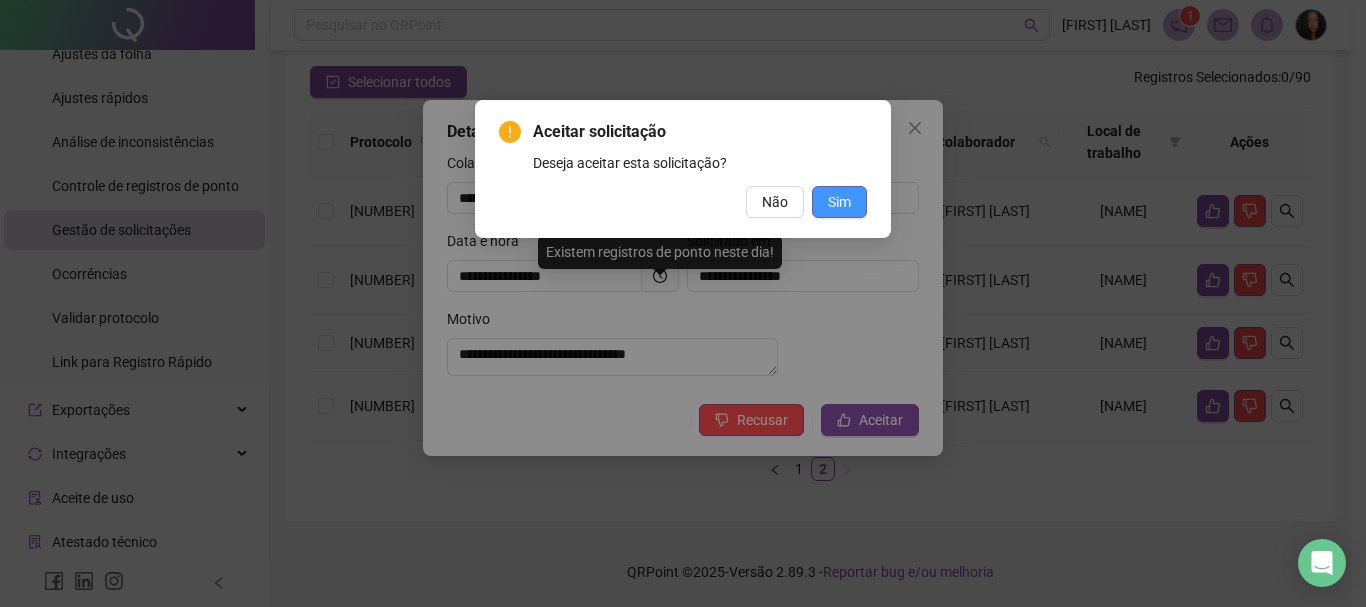 click on "Sim" at bounding box center [839, 202] 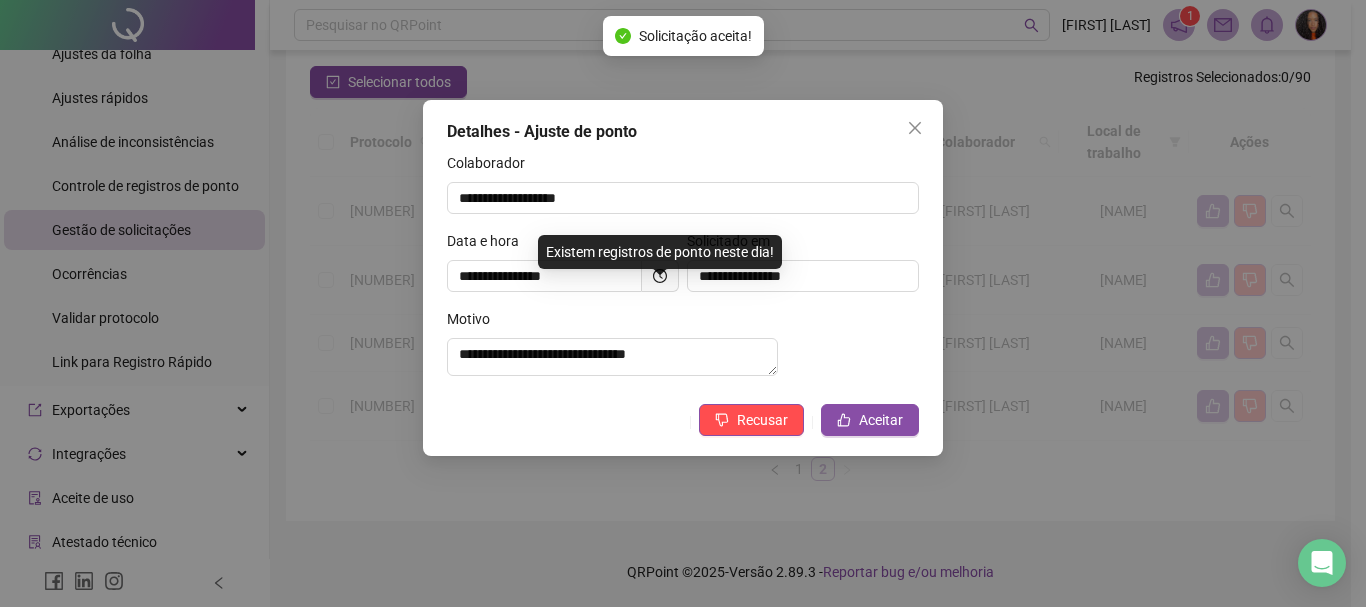 scroll, scrollTop: 109, scrollLeft: 0, axis: vertical 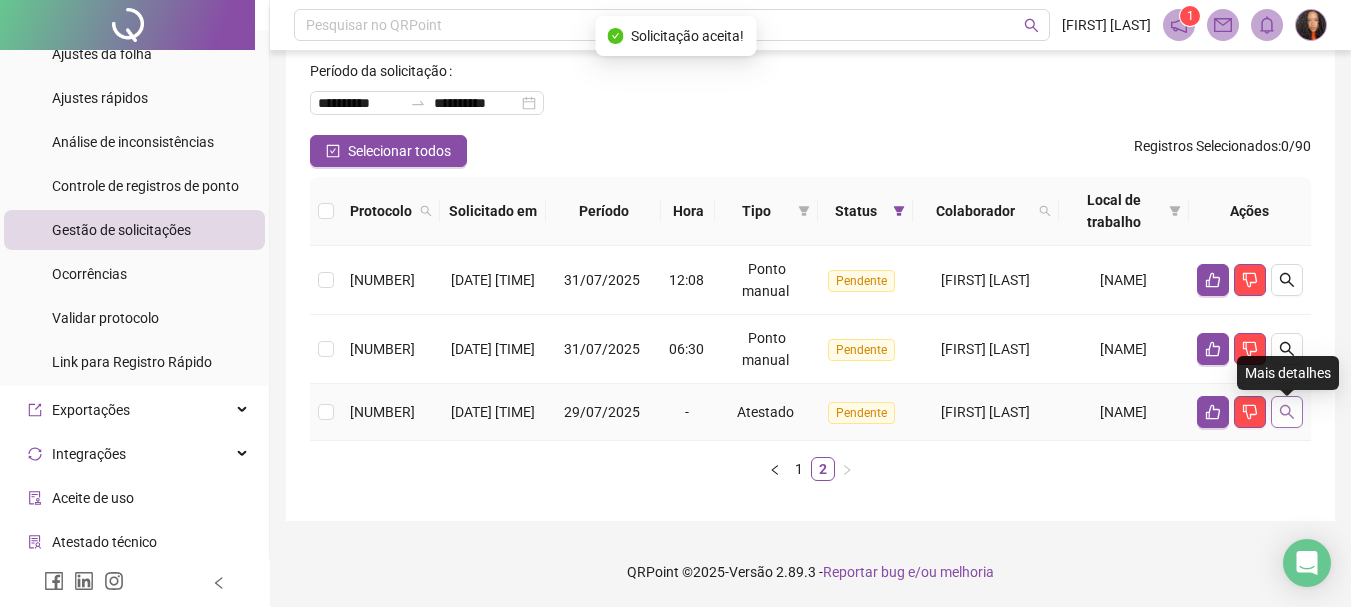 click 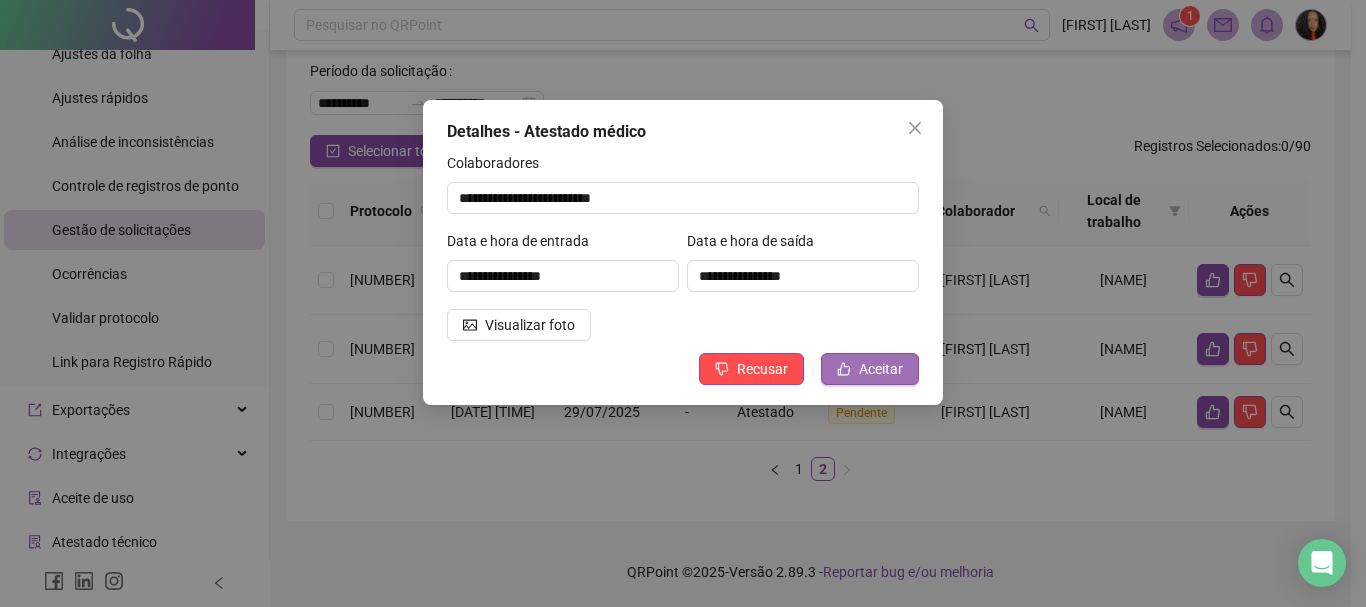 click on "Aceitar" at bounding box center [870, 369] 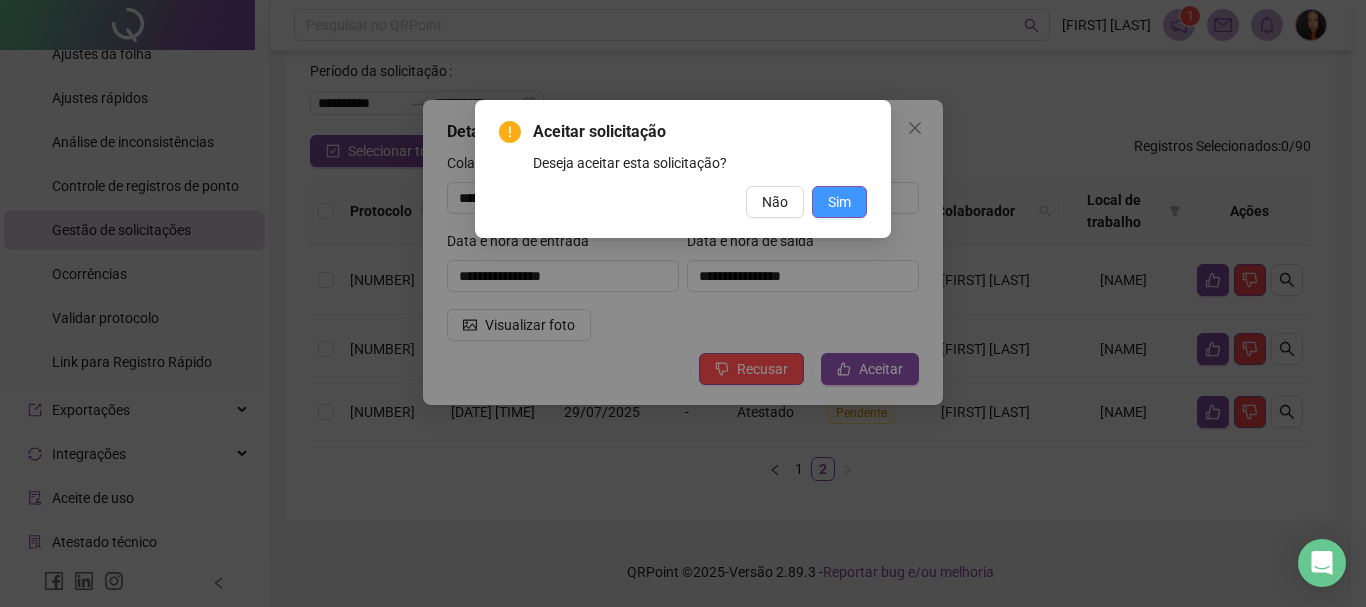 click on "Sim" at bounding box center [839, 202] 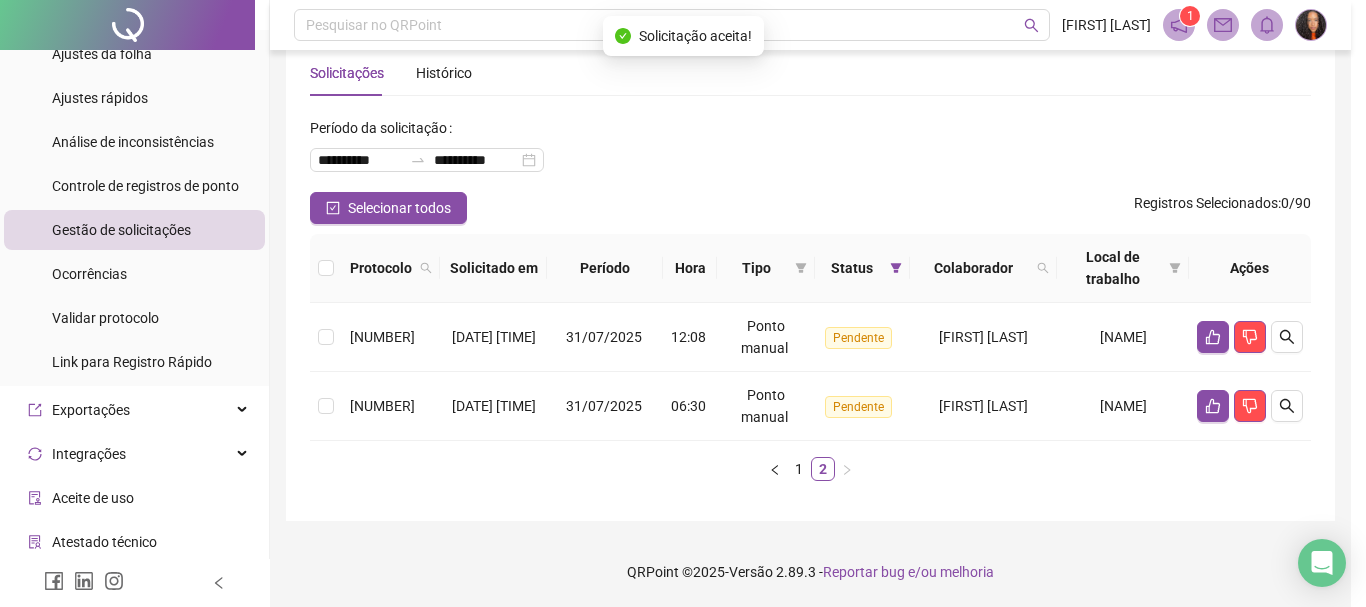 scroll, scrollTop: 40, scrollLeft: 0, axis: vertical 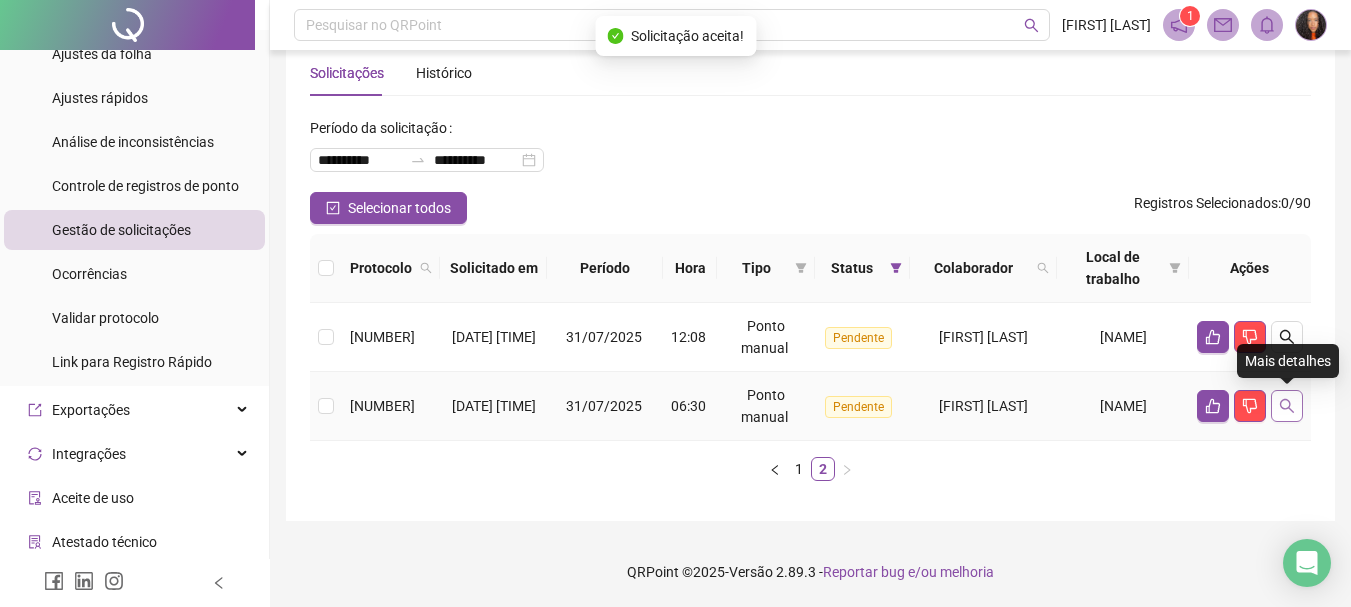 click 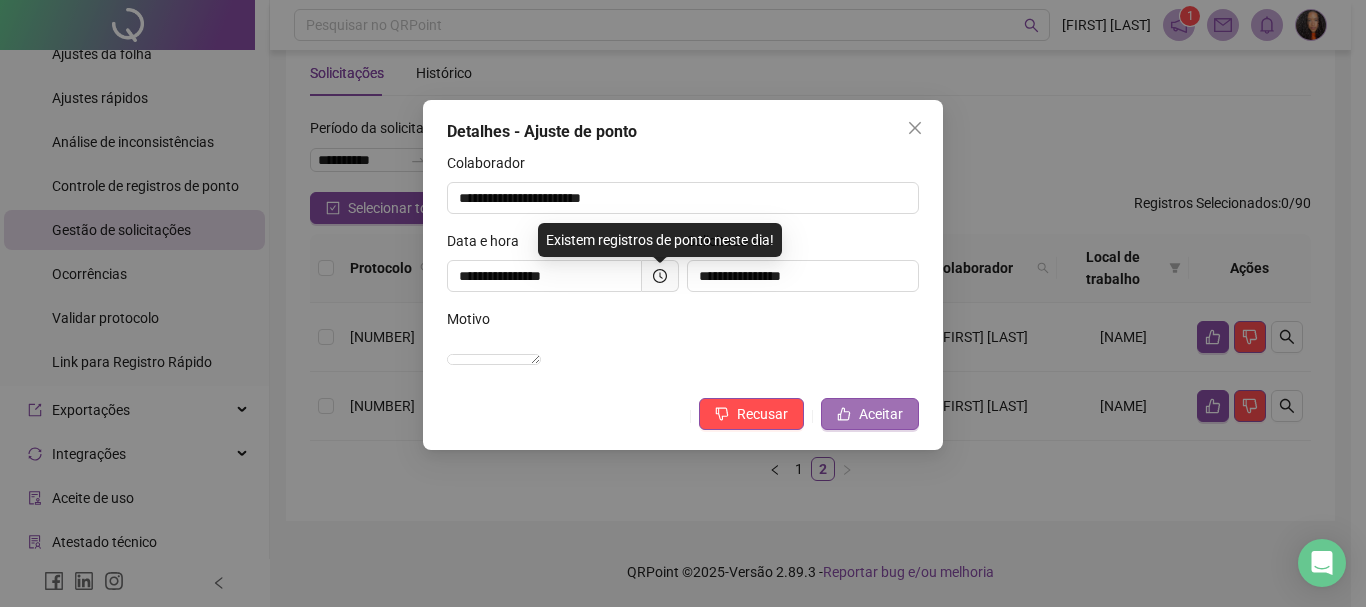 click on "Aceitar" at bounding box center [881, 414] 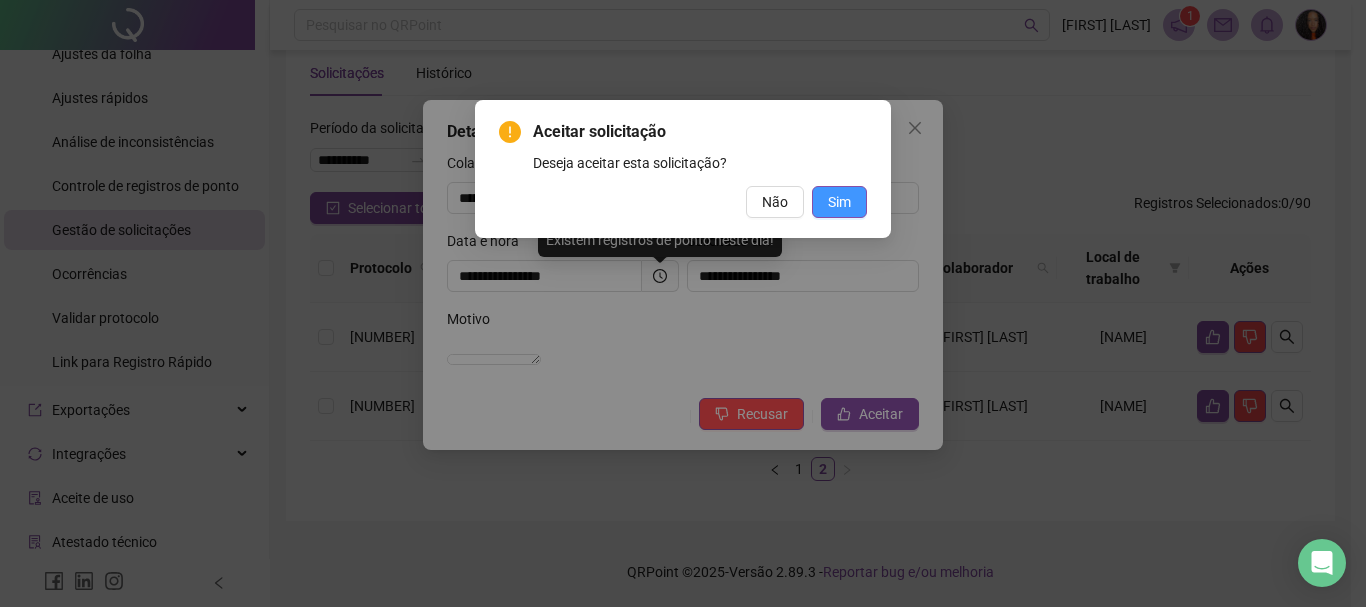 click on "Sim" at bounding box center (839, 202) 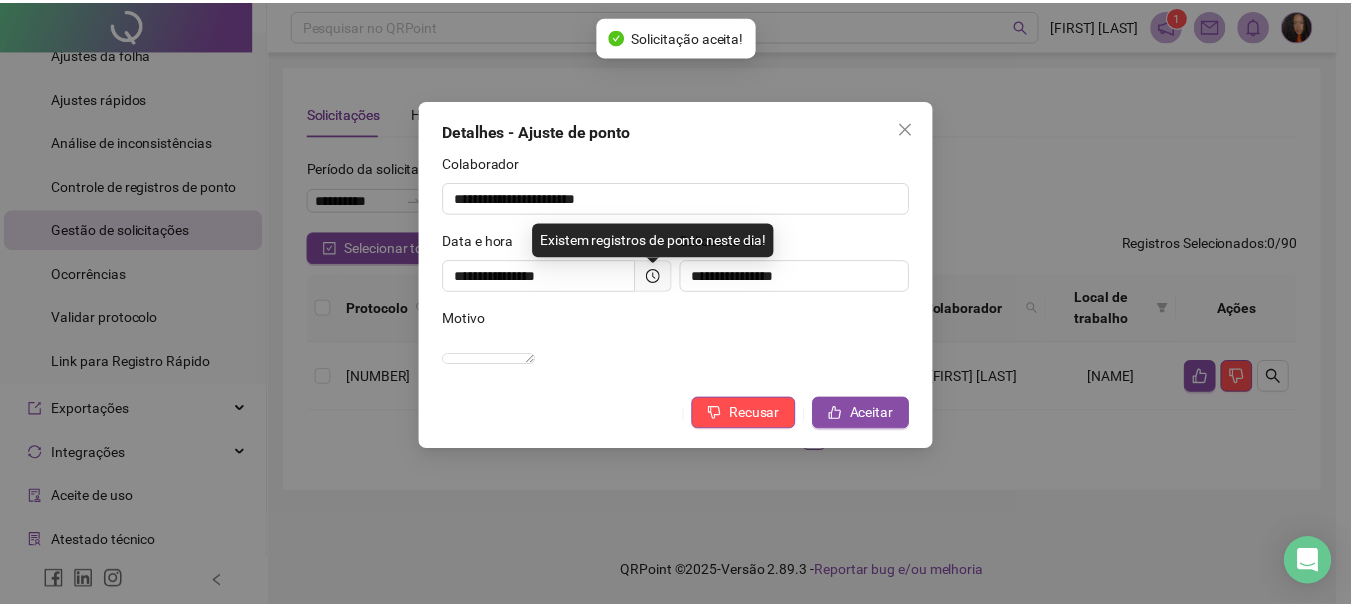 scroll, scrollTop: 0, scrollLeft: 0, axis: both 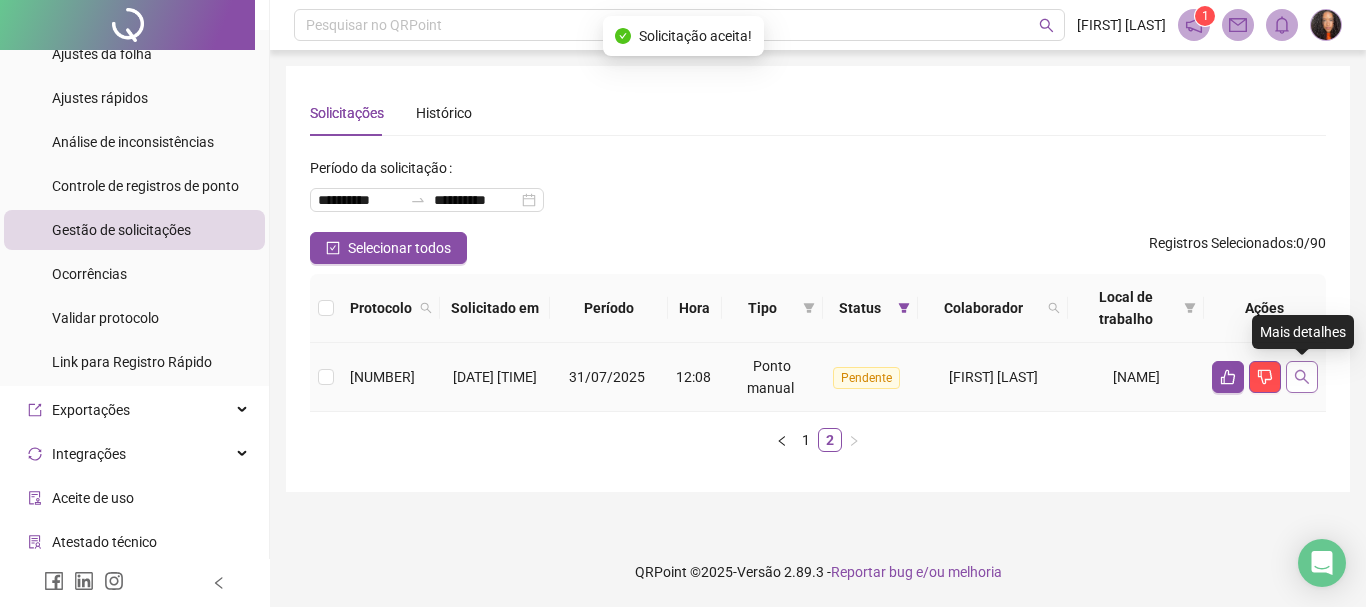 click 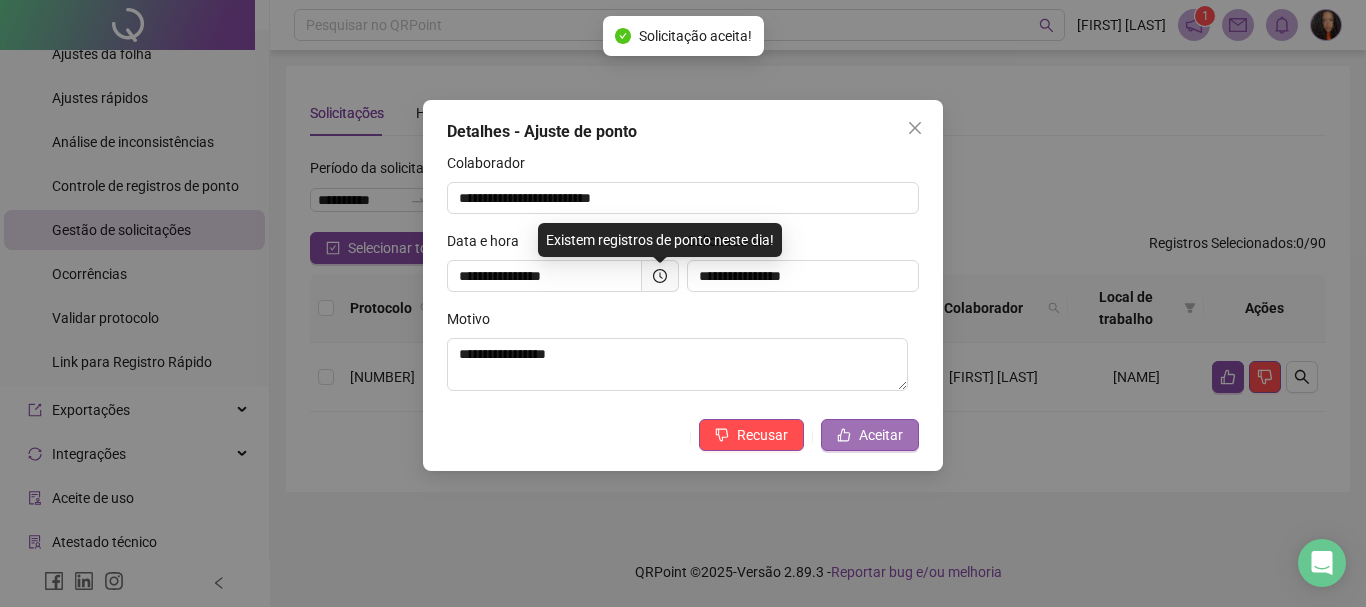 click on "Aceitar" at bounding box center (870, 435) 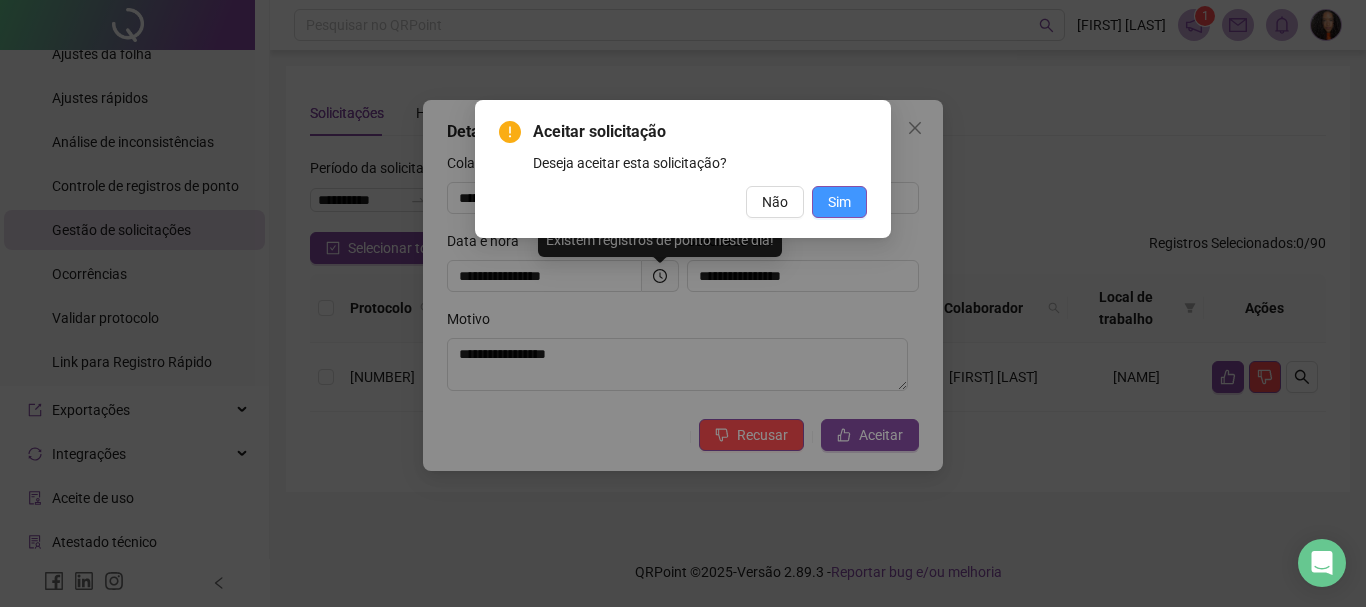 click on "Sim" at bounding box center (839, 202) 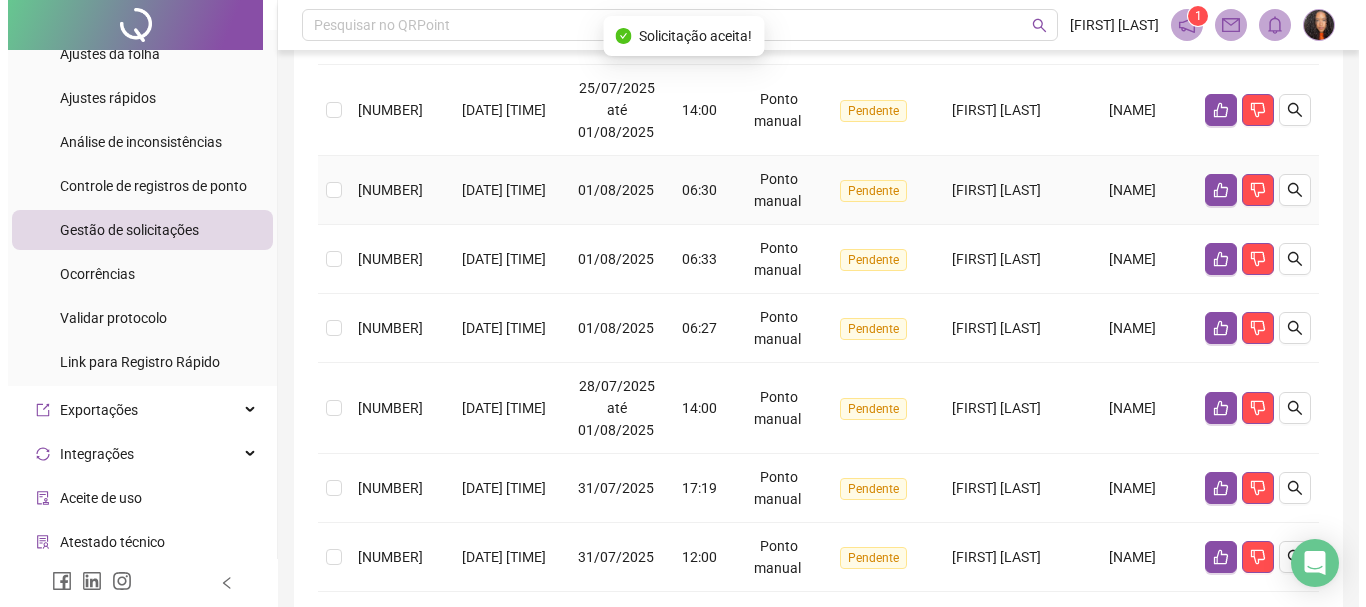 scroll, scrollTop: 818, scrollLeft: 0, axis: vertical 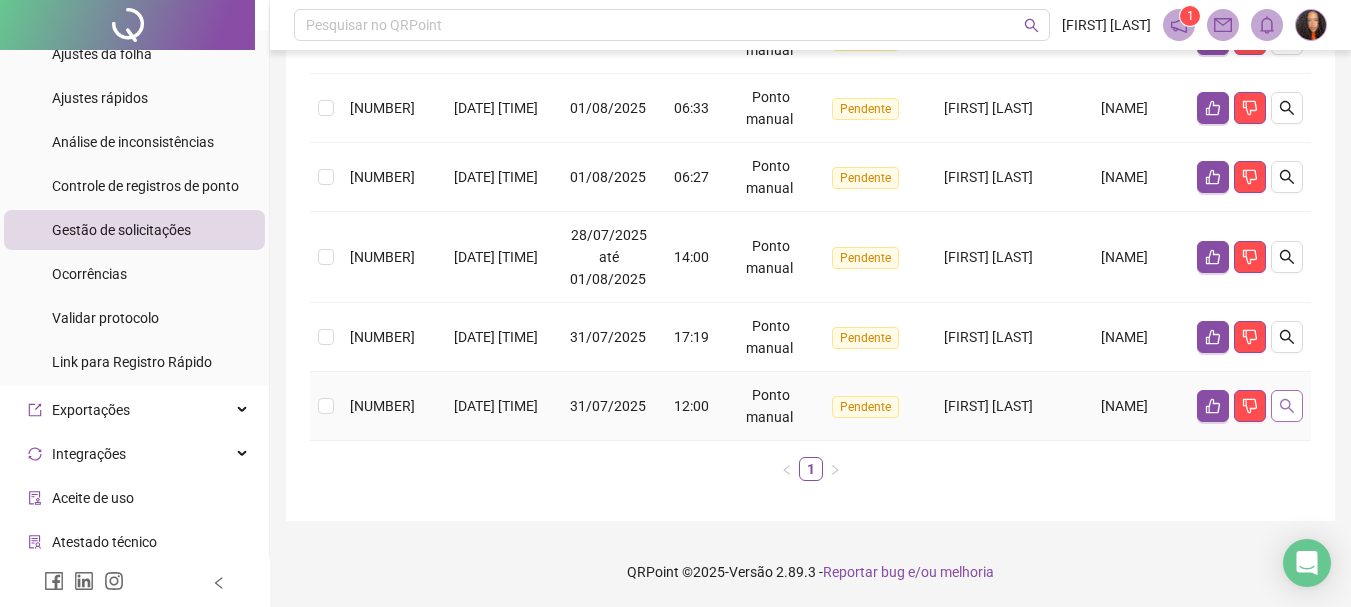click 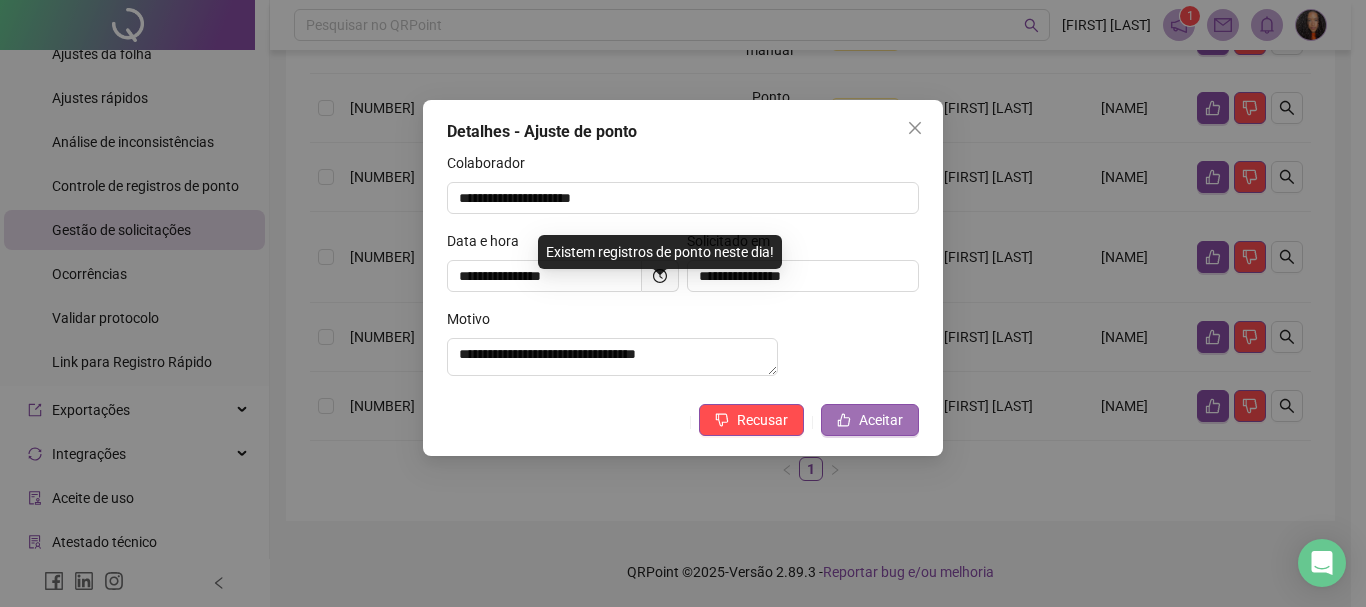 click on "Aceitar" at bounding box center (870, 420) 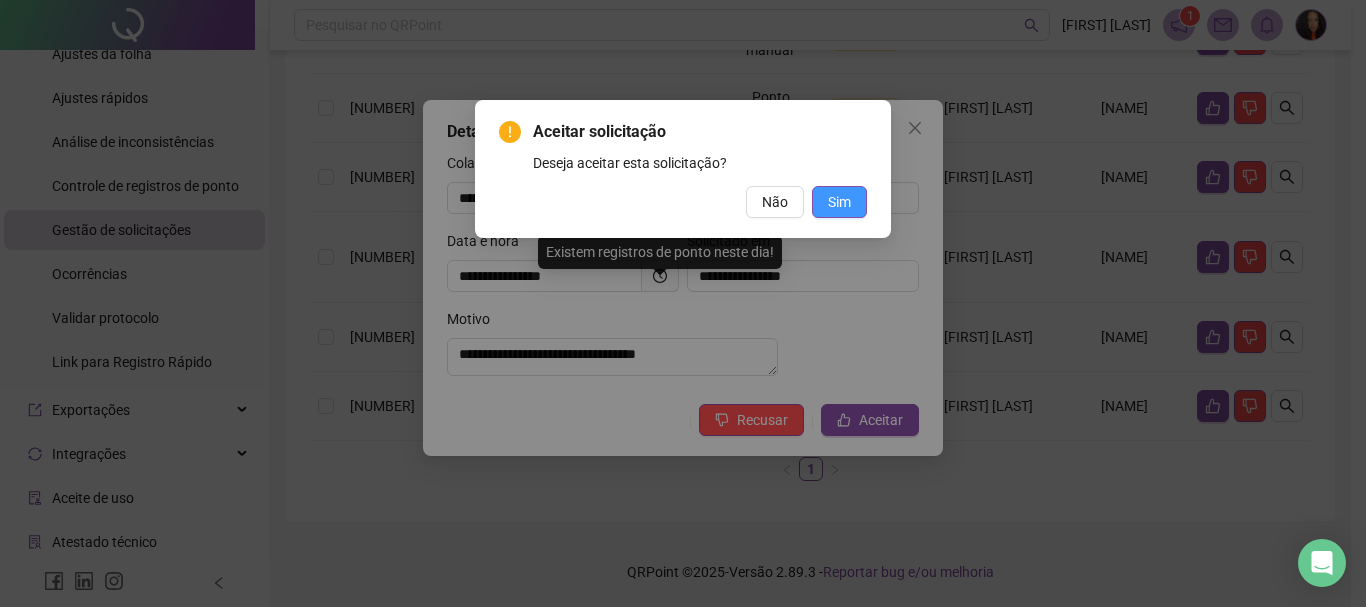 click on "Sim" at bounding box center (839, 202) 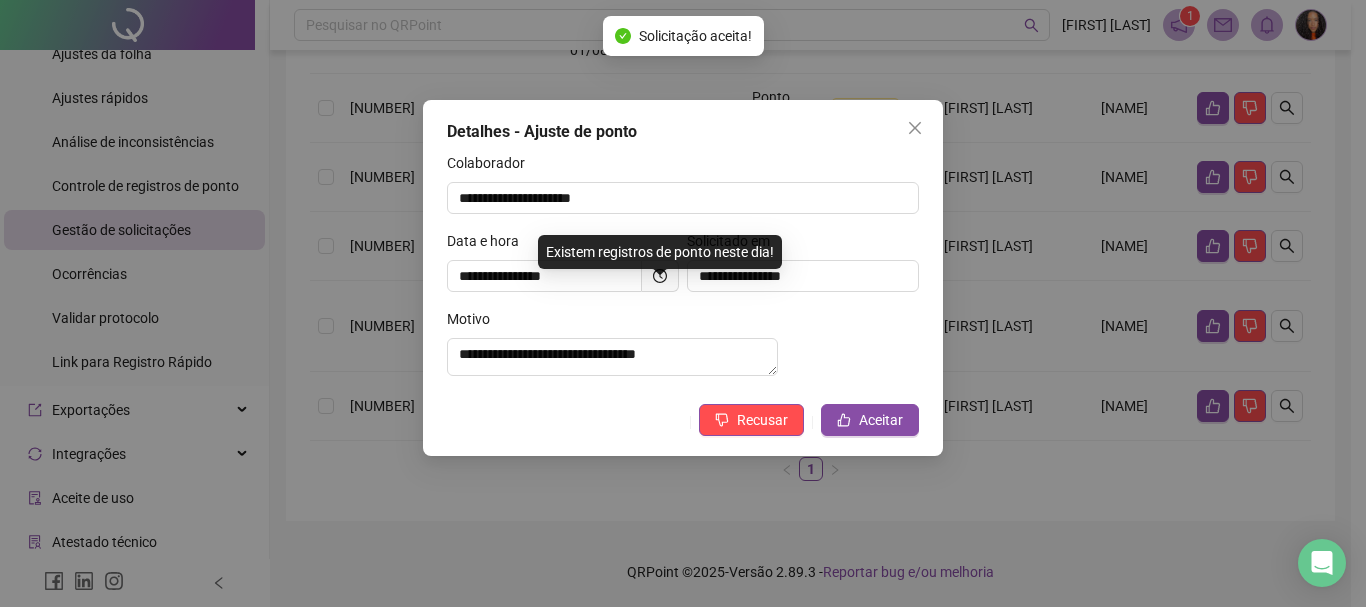 scroll, scrollTop: 749, scrollLeft: 0, axis: vertical 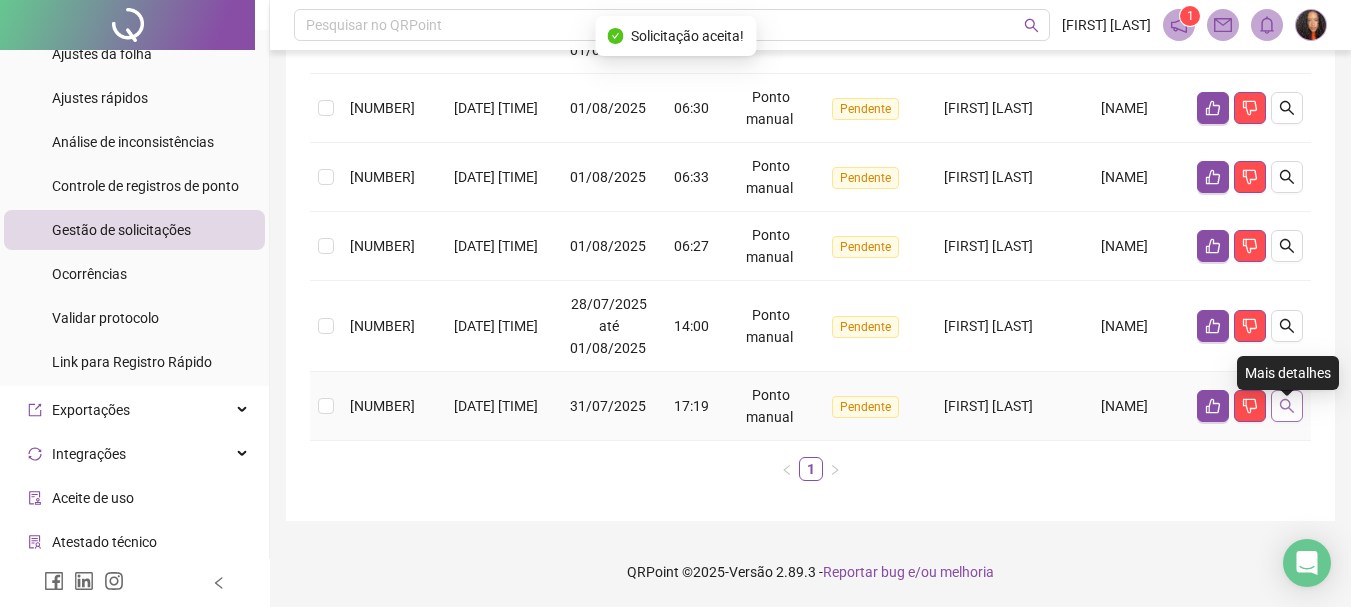 click at bounding box center [1287, 406] 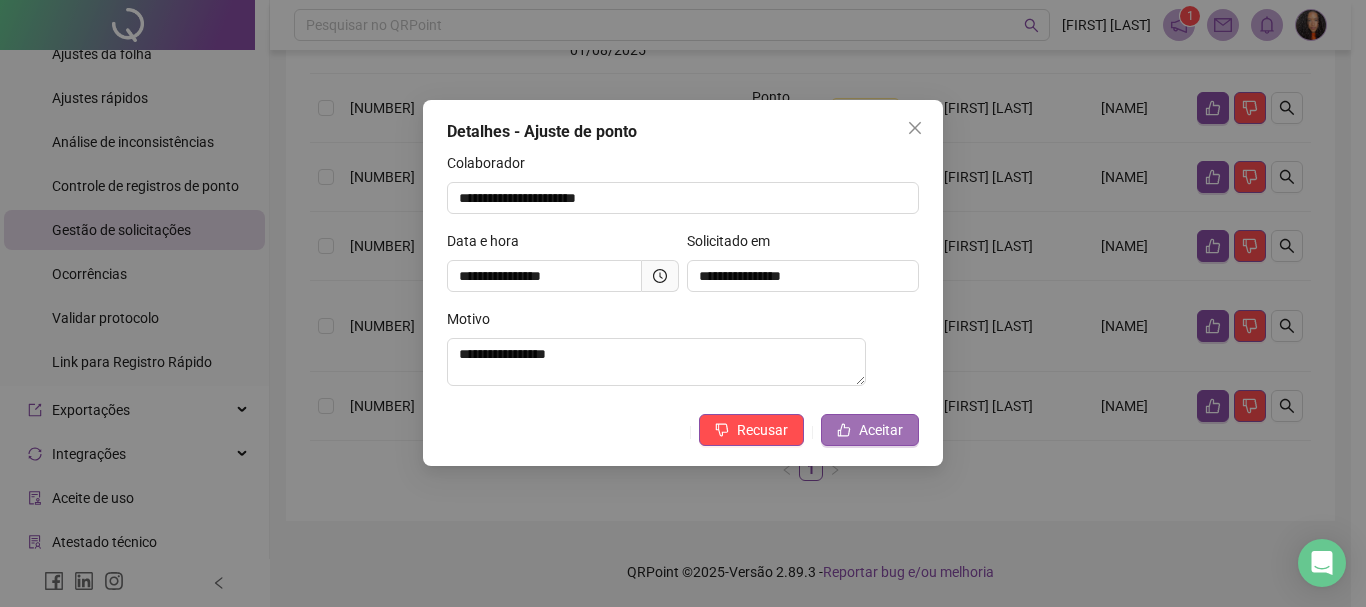 click on "Aceitar" at bounding box center [870, 430] 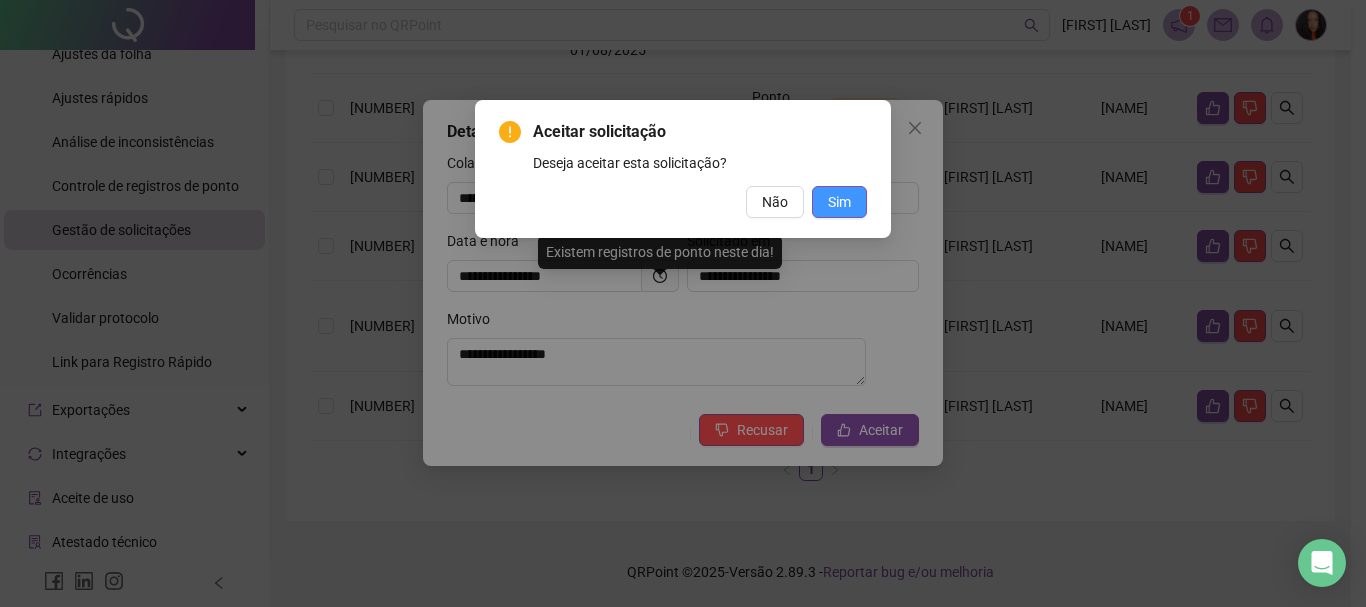 click on "Sim" at bounding box center [839, 202] 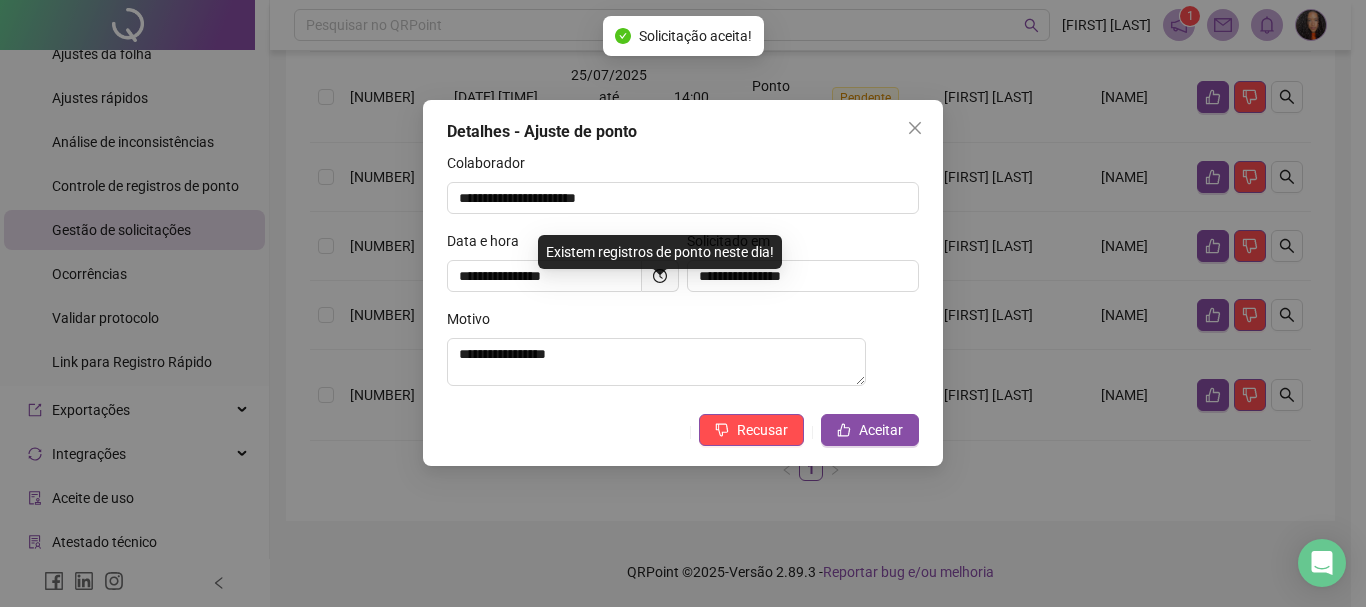 scroll, scrollTop: 680, scrollLeft: 0, axis: vertical 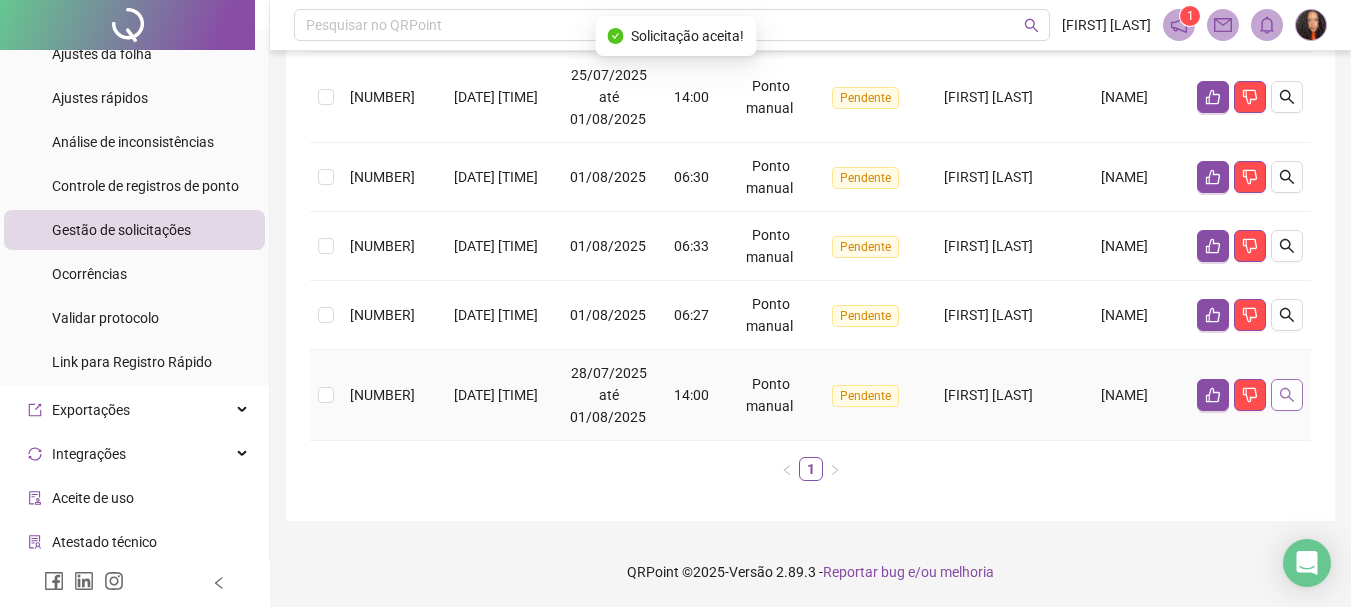 click 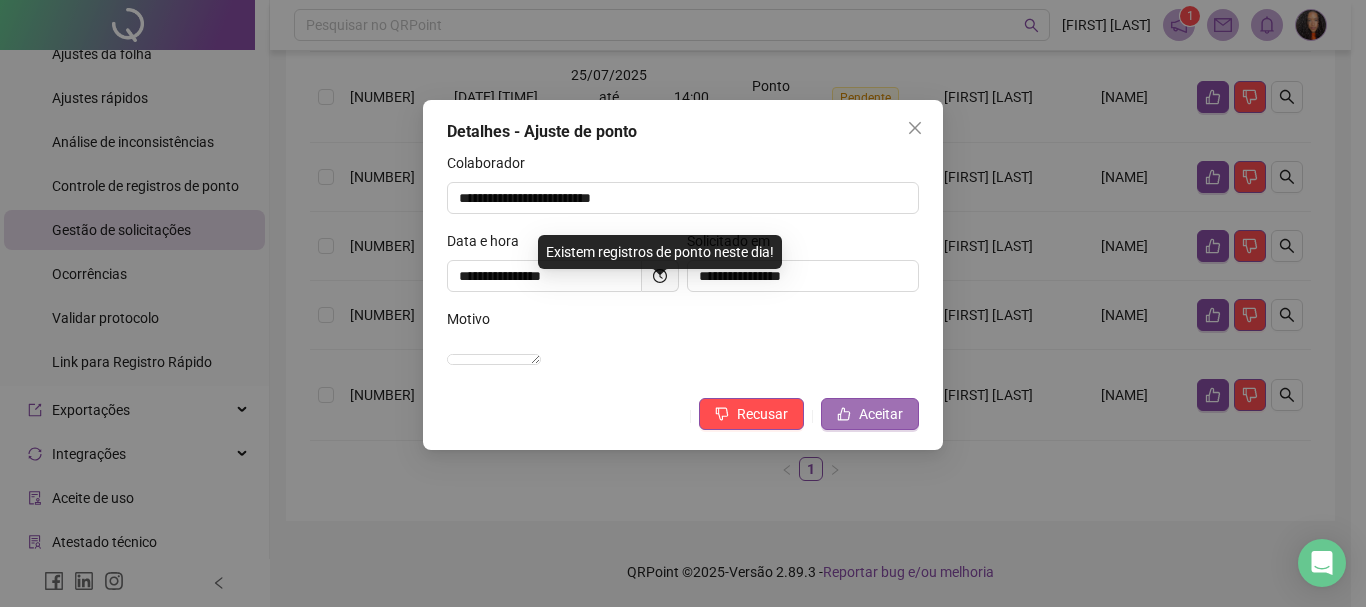 click on "Aceitar" at bounding box center [870, 414] 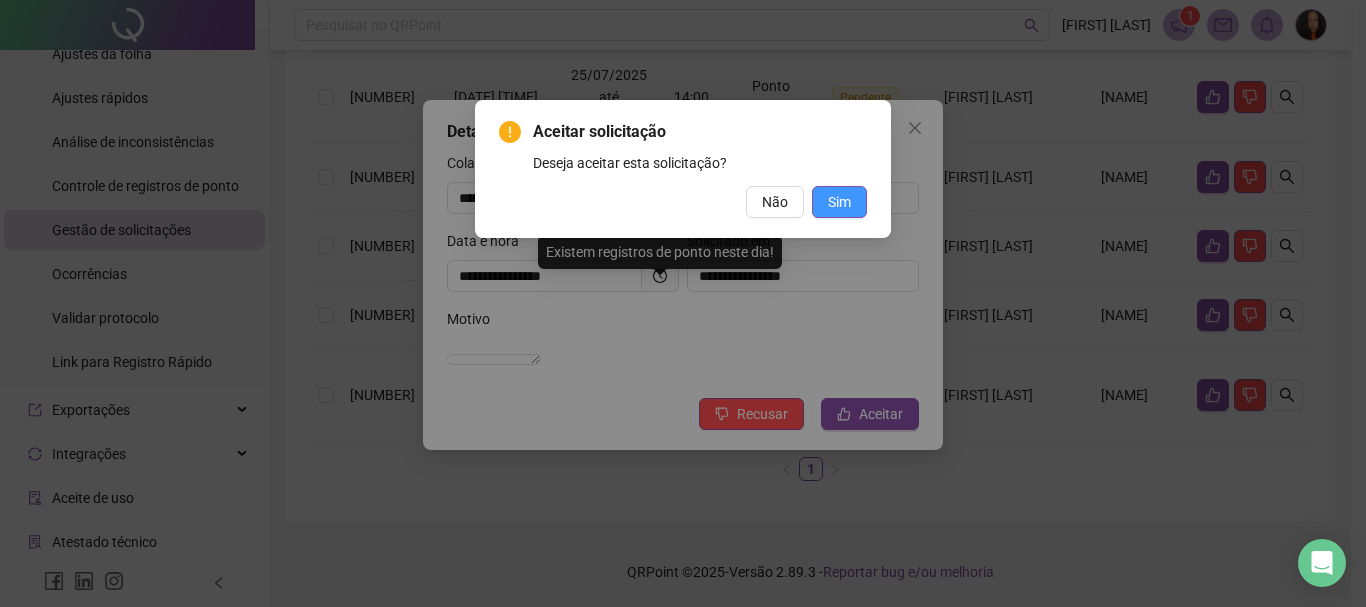 click on "Sim" at bounding box center (839, 202) 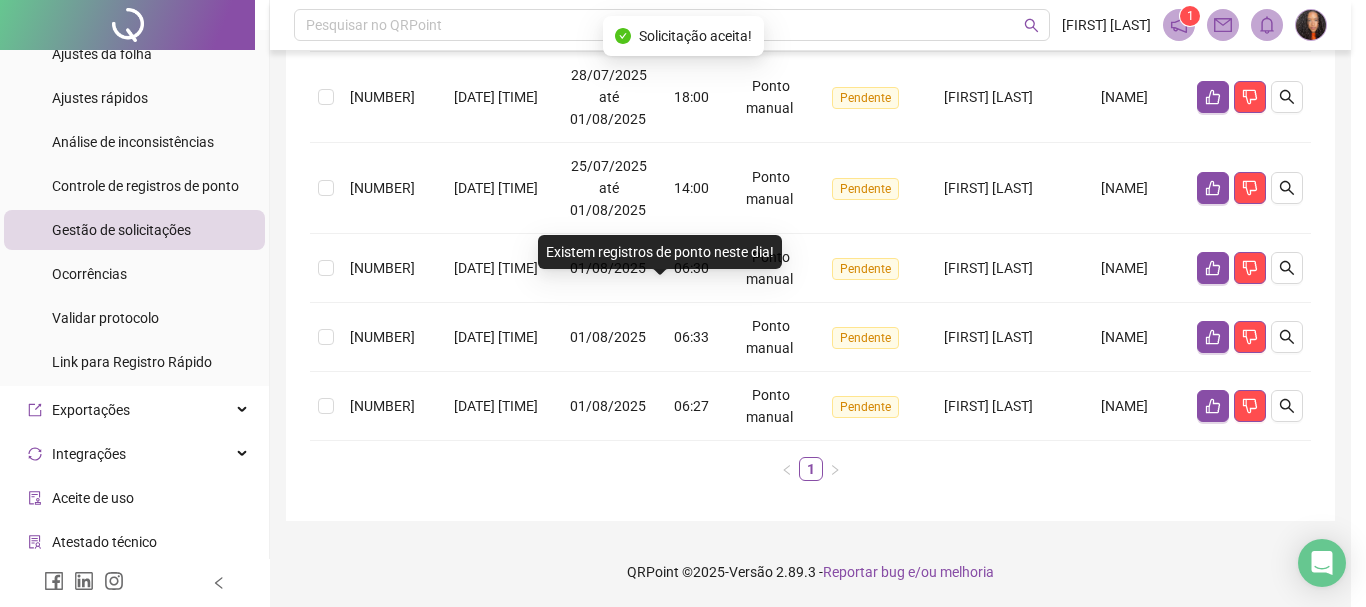 scroll, scrollTop: 589, scrollLeft: 0, axis: vertical 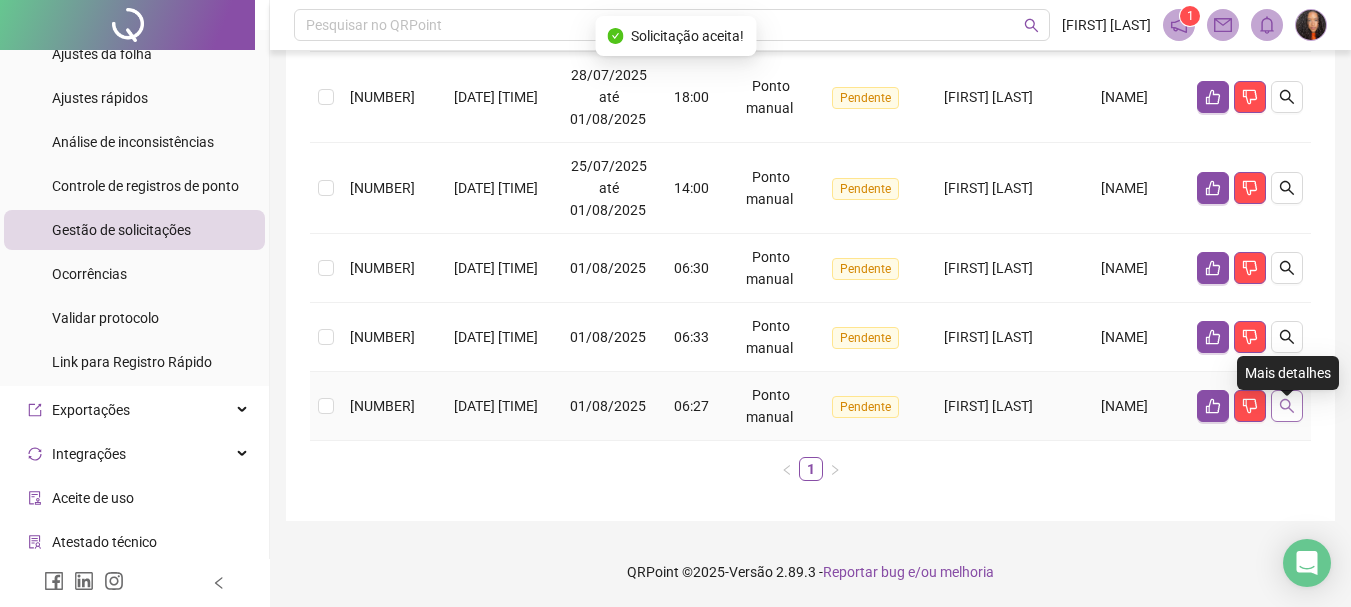 click at bounding box center [1287, 406] 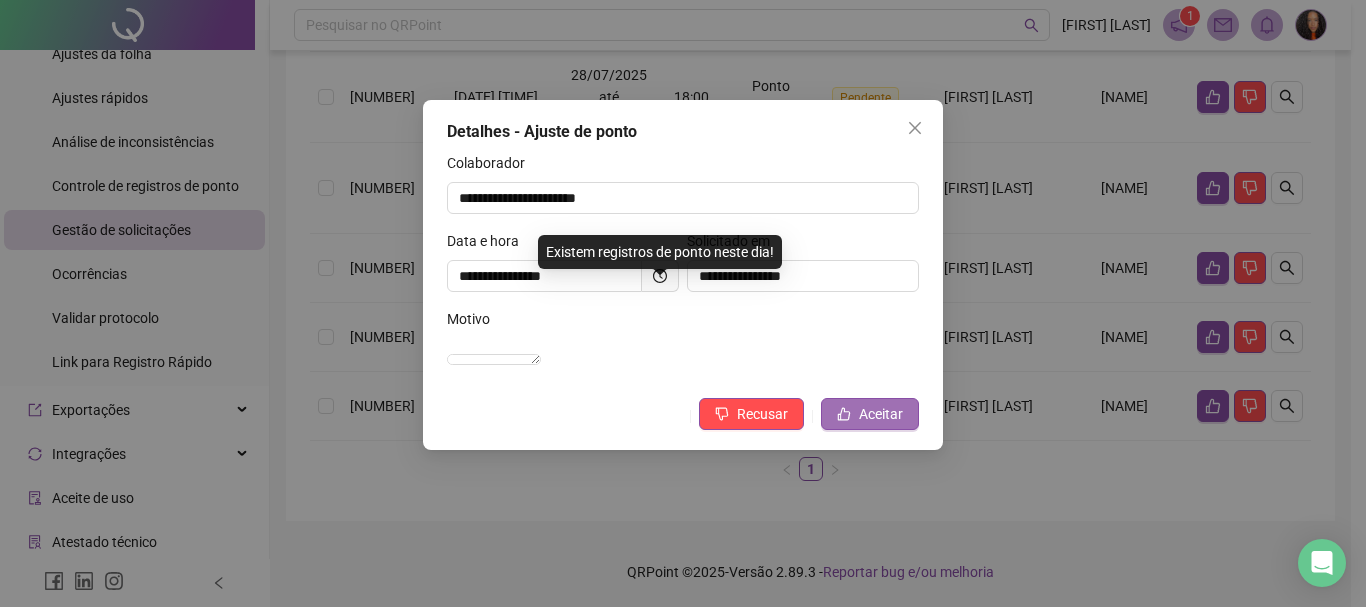 click on "Aceitar" at bounding box center (881, 414) 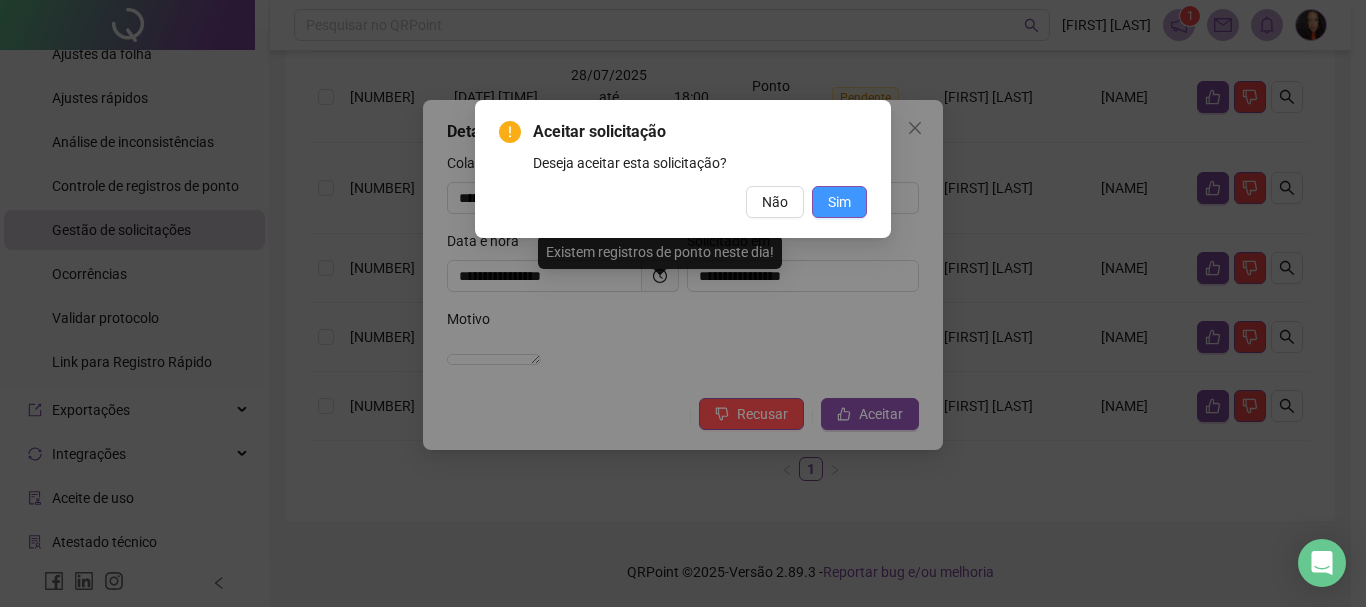 click on "Sim" at bounding box center [839, 202] 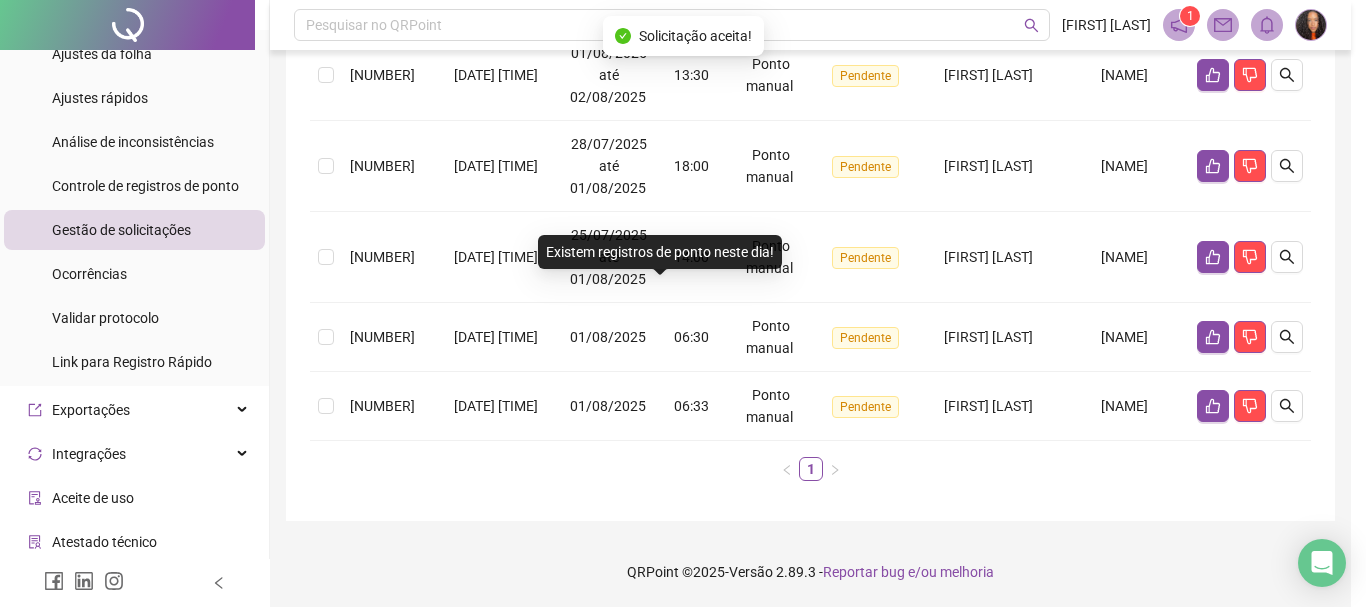 scroll, scrollTop: 520, scrollLeft: 0, axis: vertical 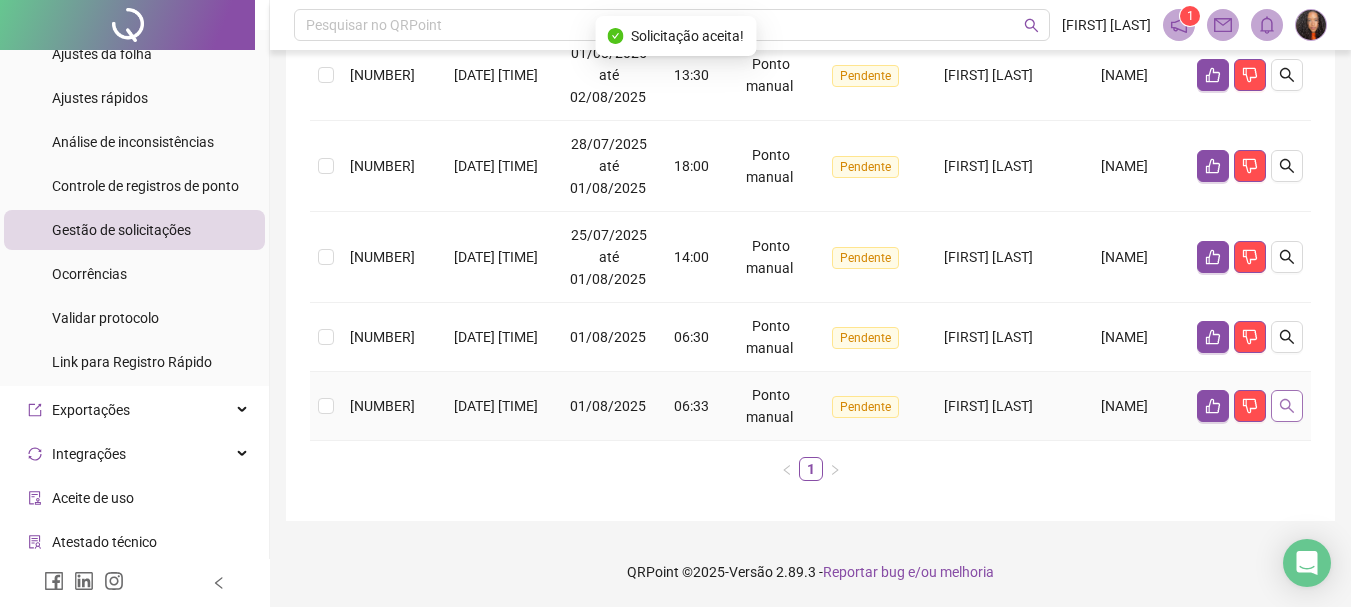 click 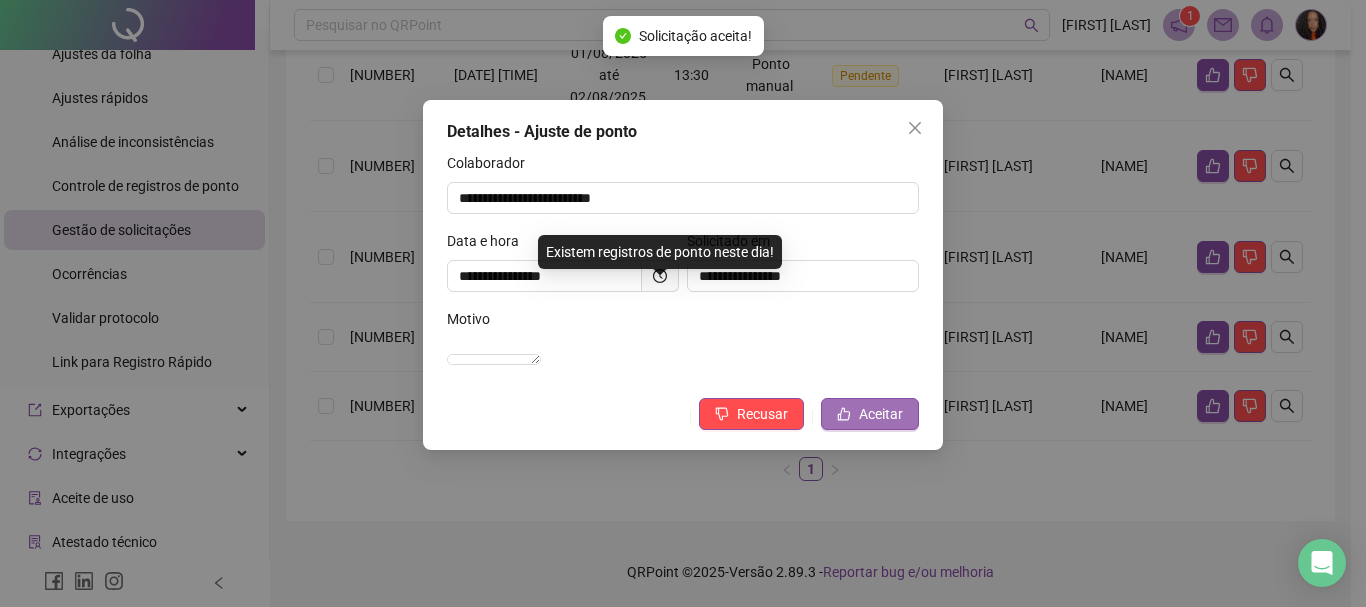 click on "Aceitar" at bounding box center (881, 414) 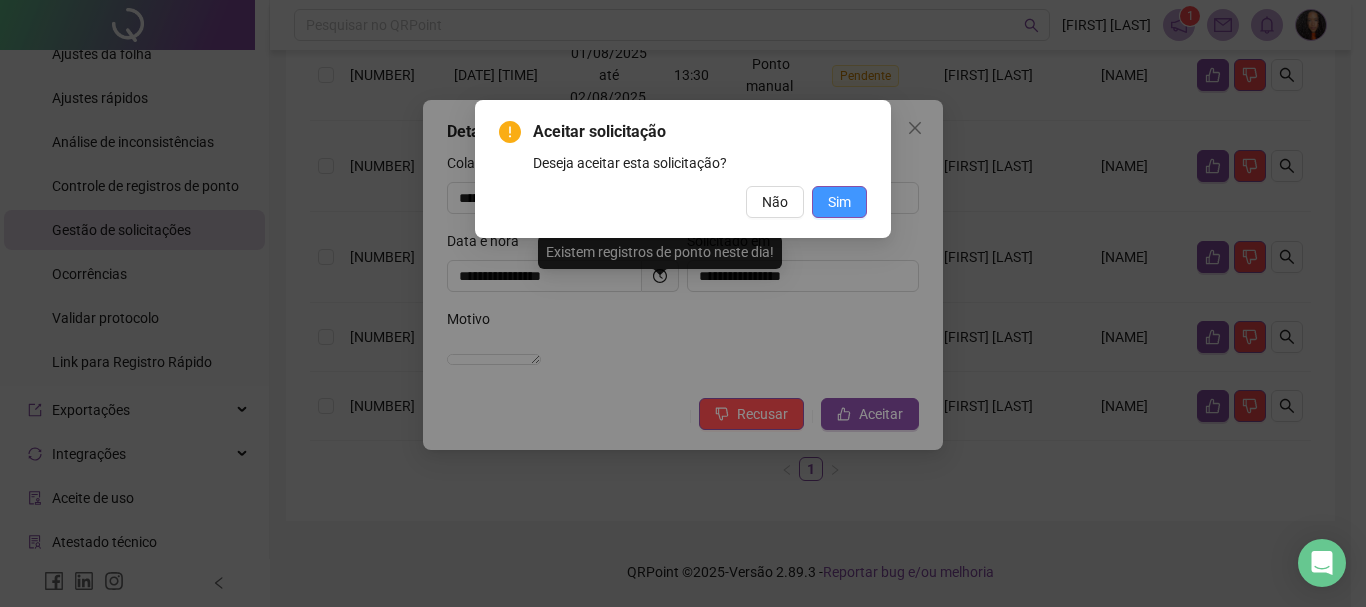 click on "Sim" at bounding box center (839, 202) 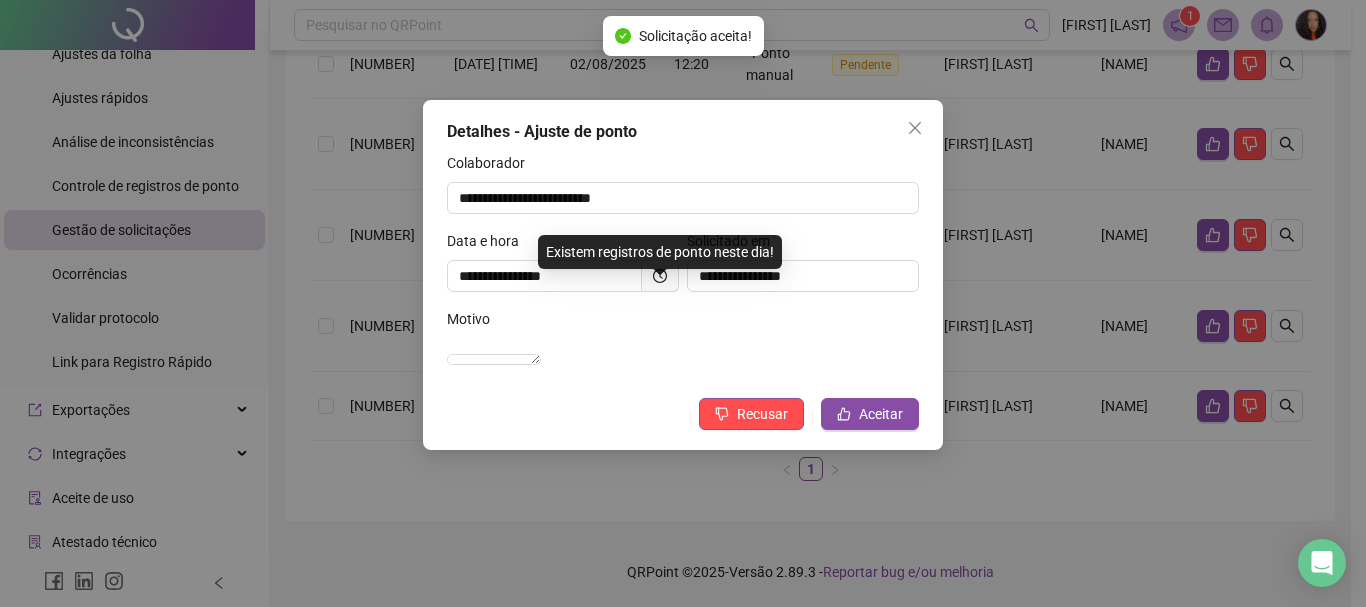 scroll, scrollTop: 451, scrollLeft: 0, axis: vertical 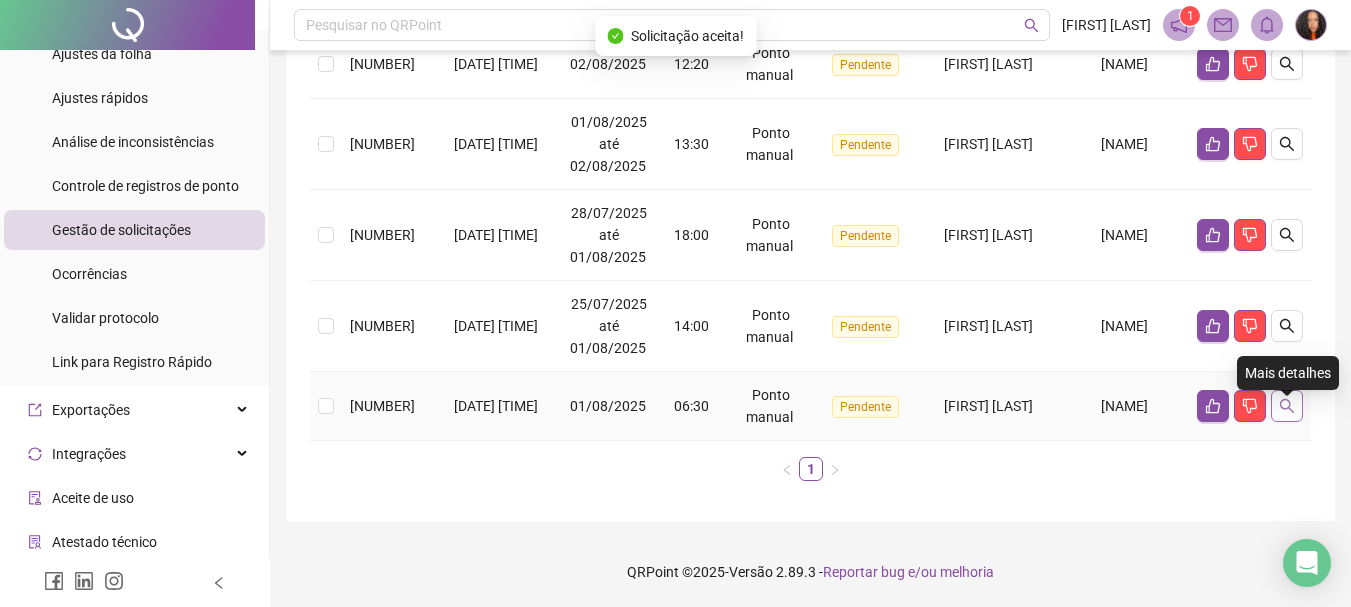 click at bounding box center [1287, 406] 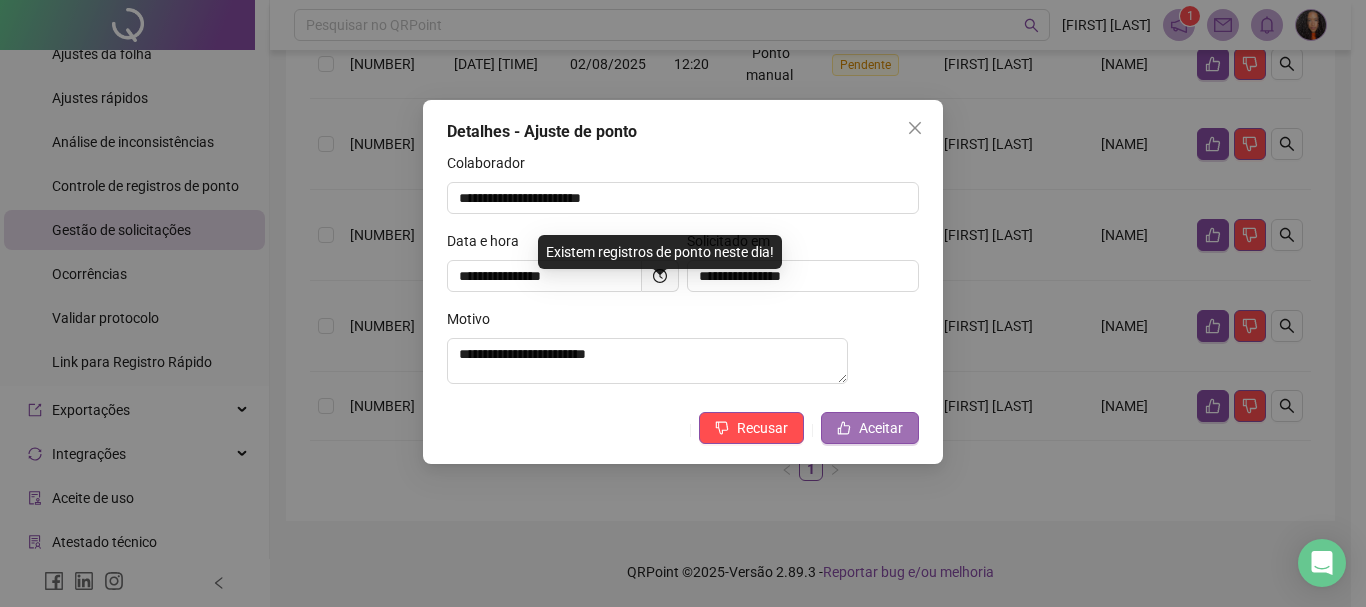 click on "Aceitar" at bounding box center [870, 428] 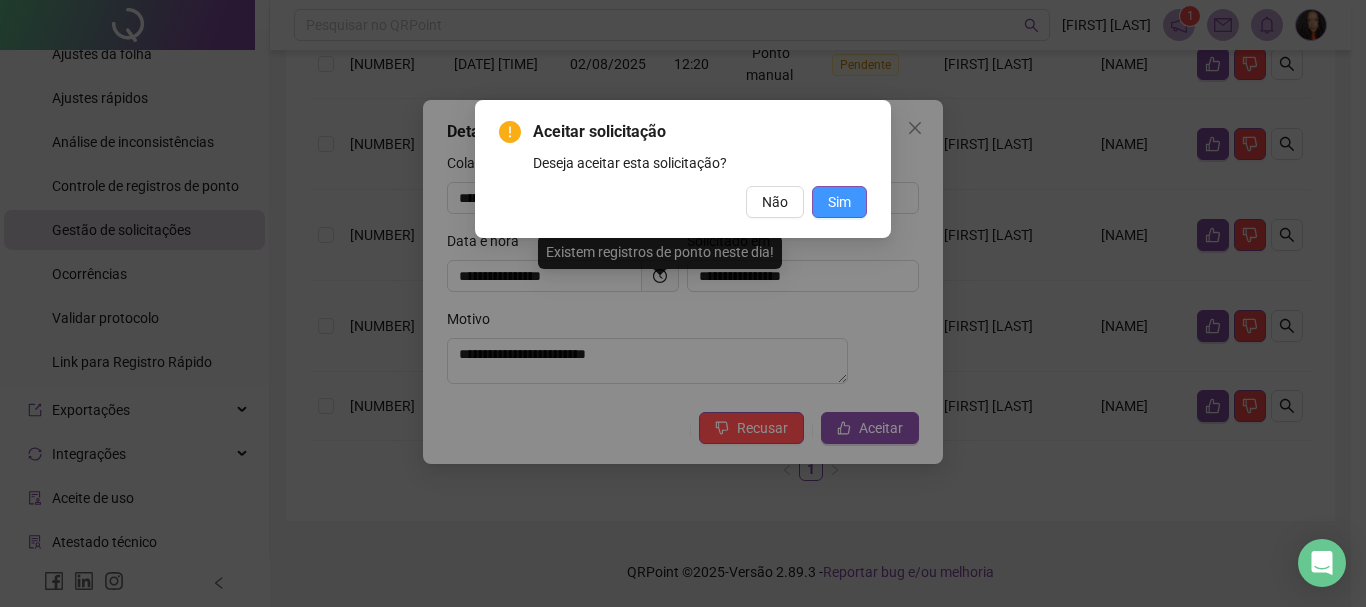 click on "Sim" at bounding box center (839, 202) 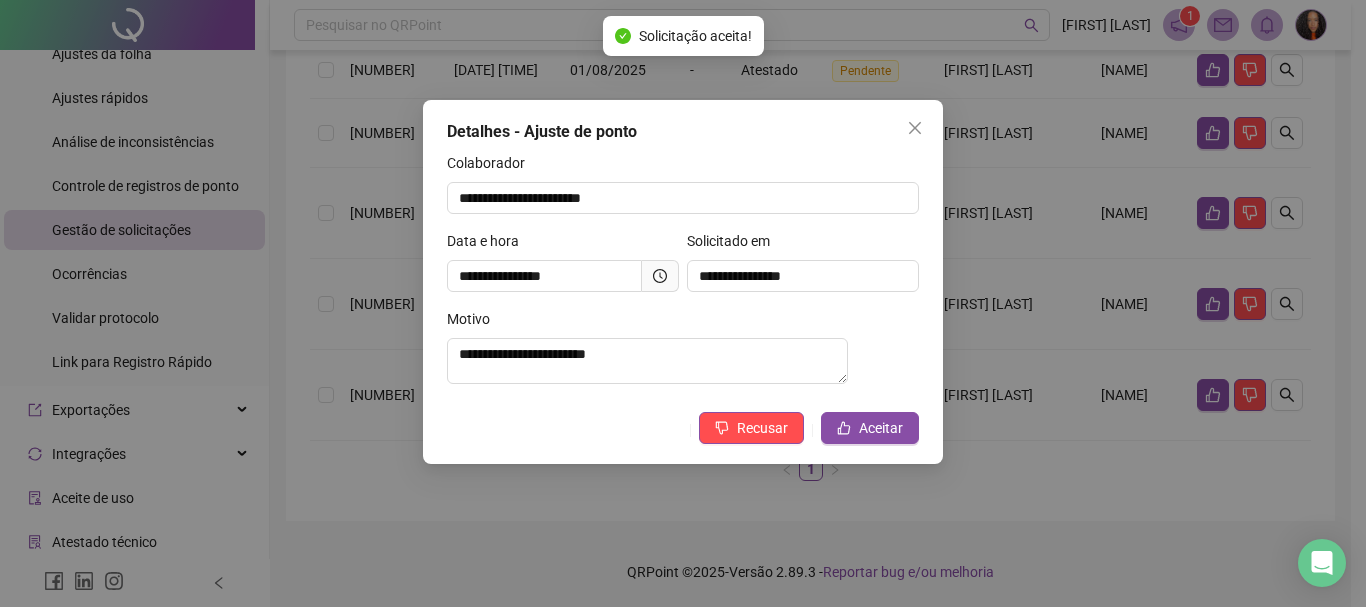 scroll, scrollTop: 382, scrollLeft: 0, axis: vertical 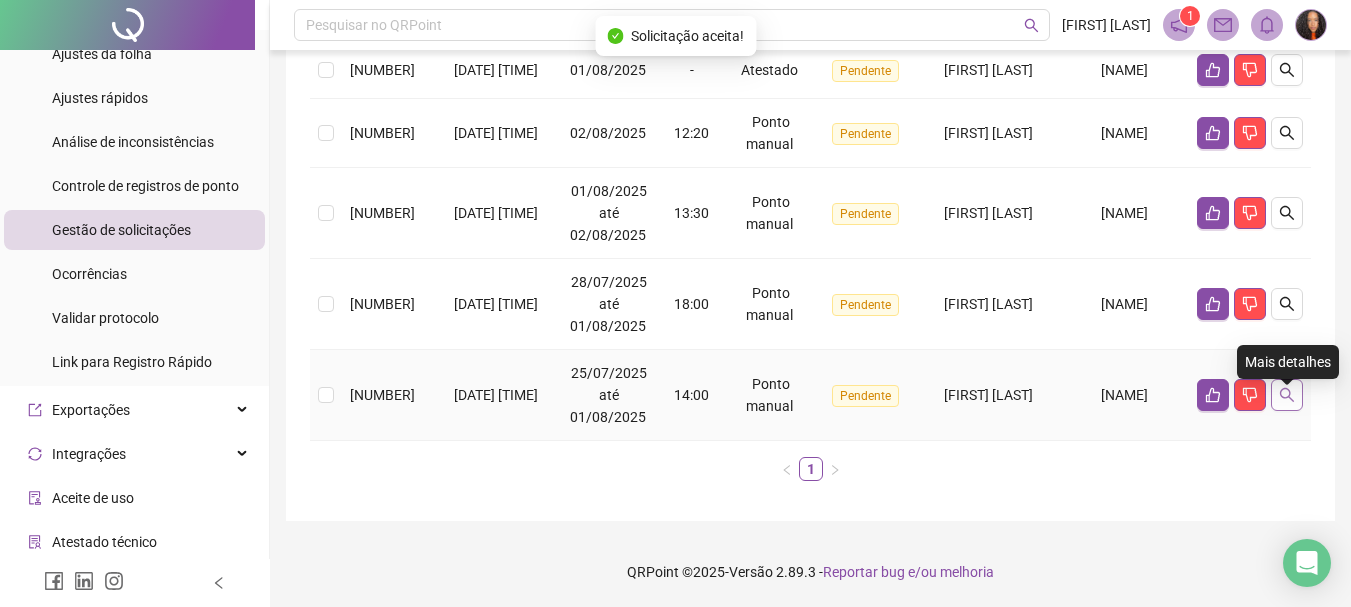 click 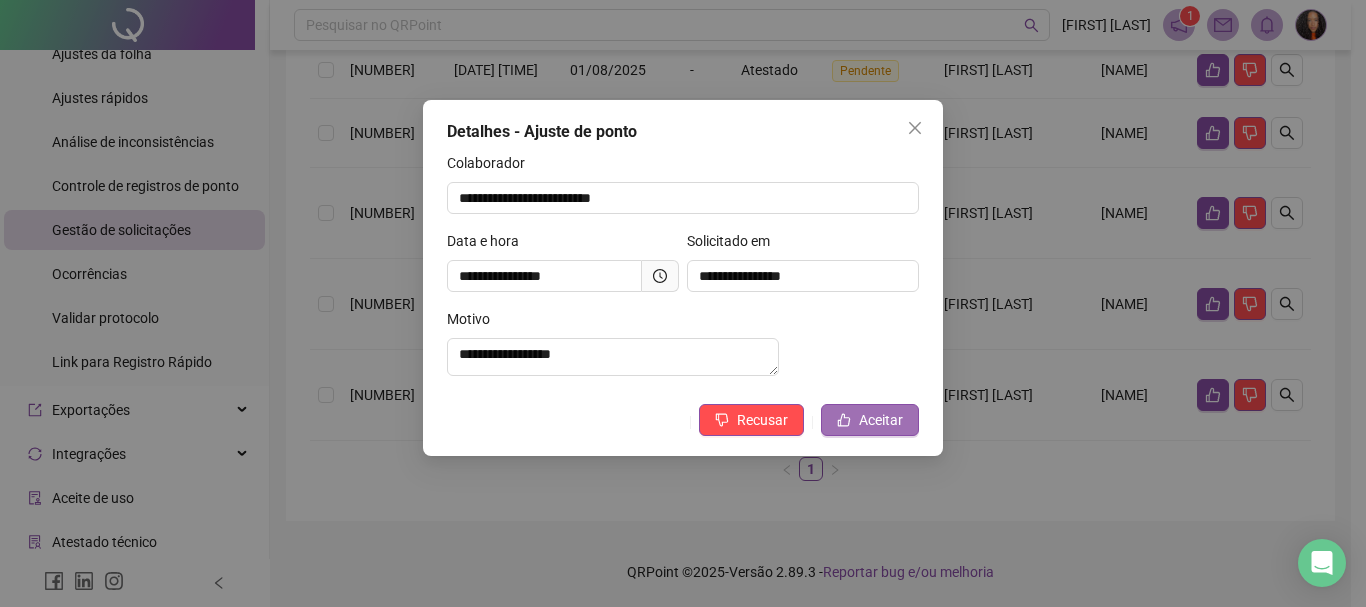 click on "Aceitar" at bounding box center [881, 420] 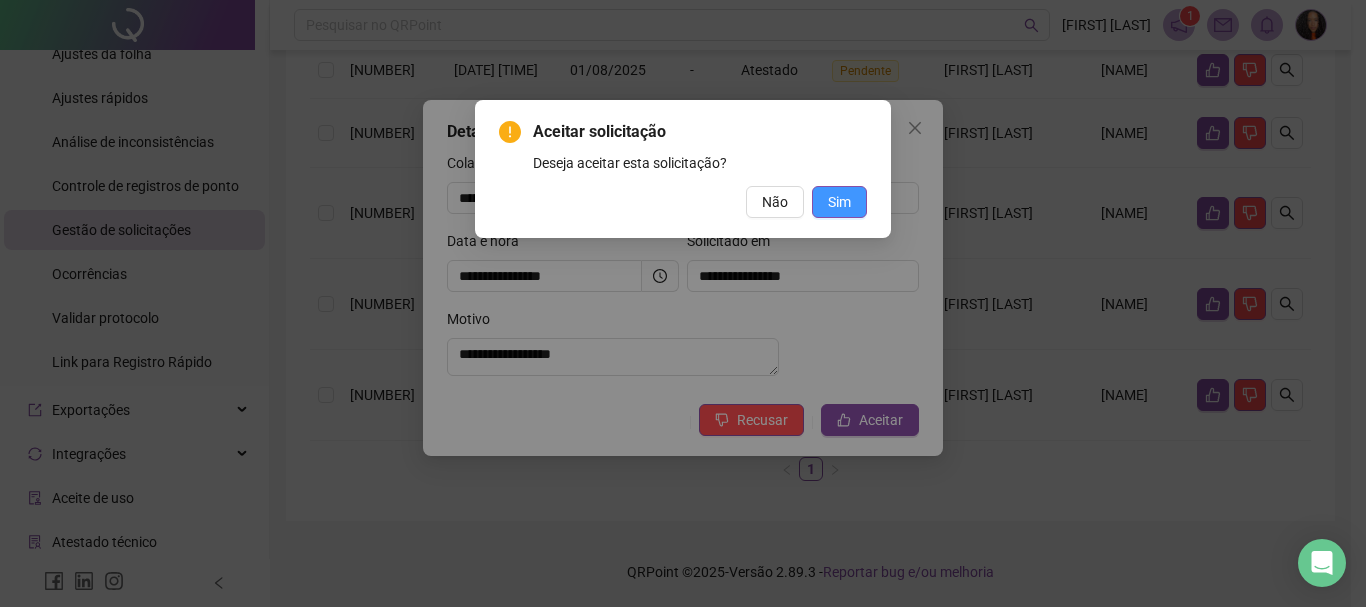 click on "Sim" at bounding box center [839, 202] 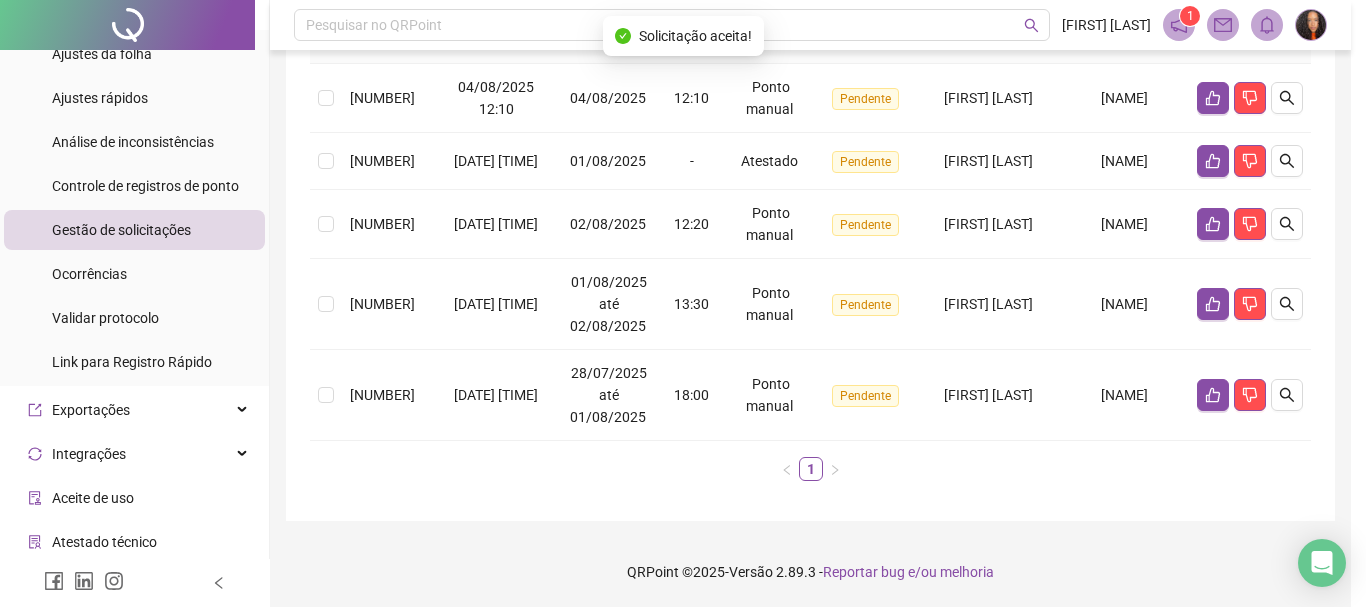 scroll, scrollTop: 291, scrollLeft: 0, axis: vertical 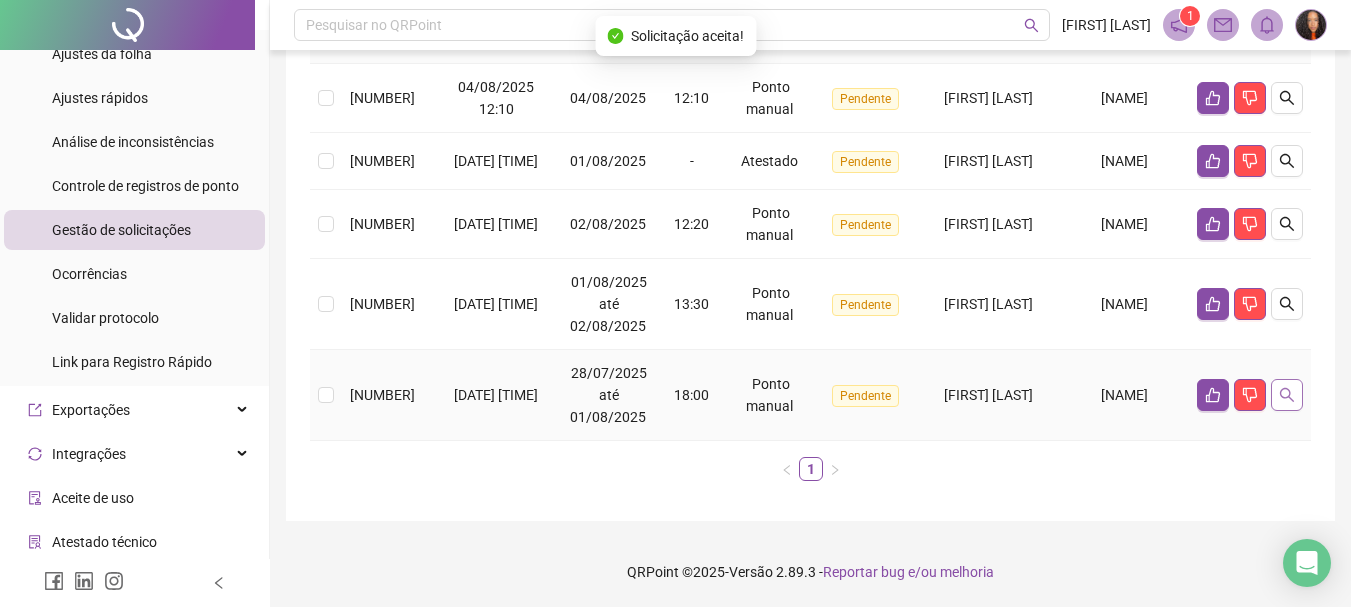 click at bounding box center (1287, 395) 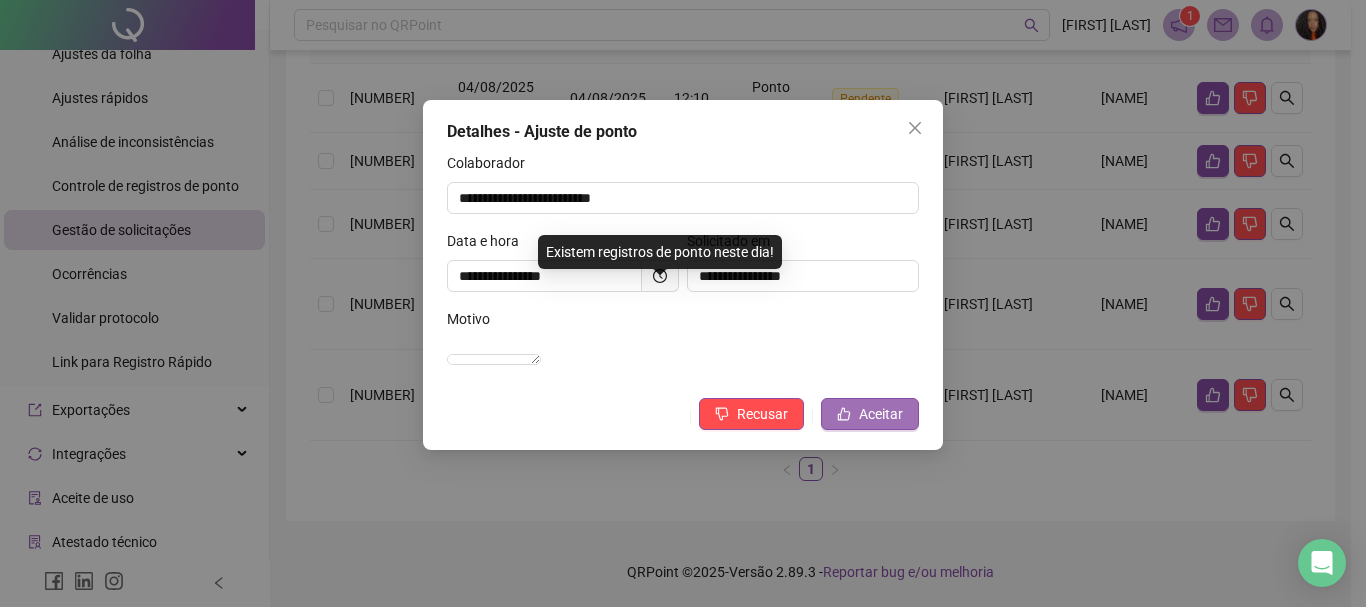 click on "Aceitar" at bounding box center (881, 414) 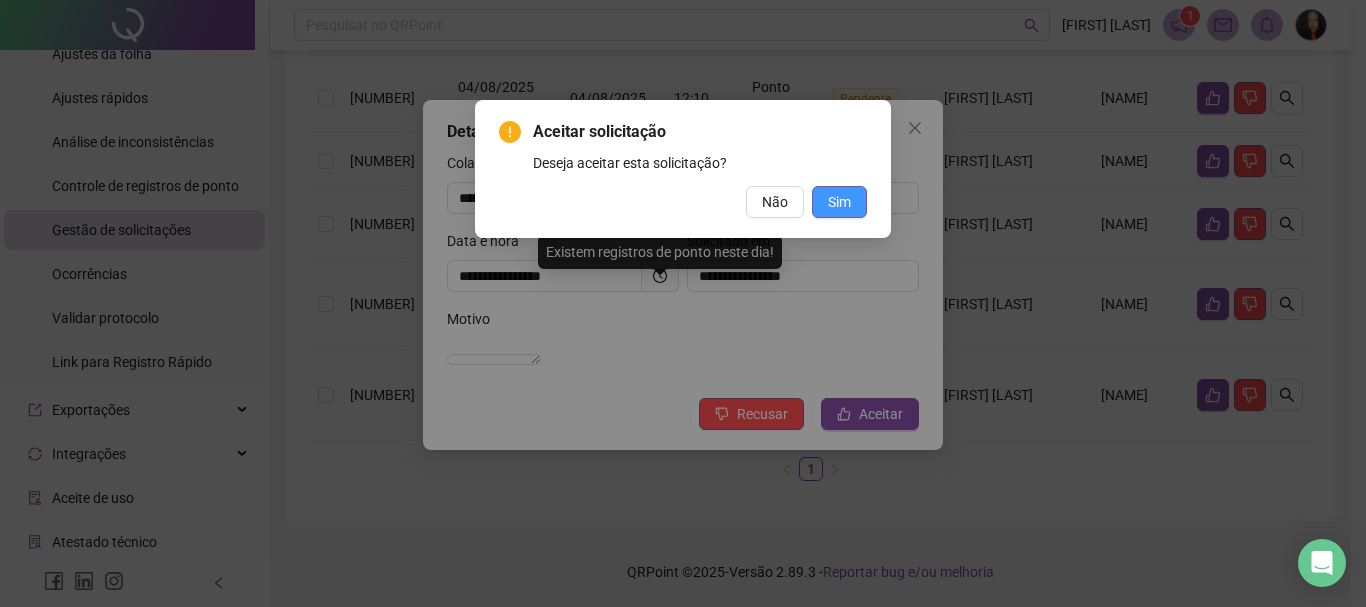 click on "Sim" at bounding box center [839, 202] 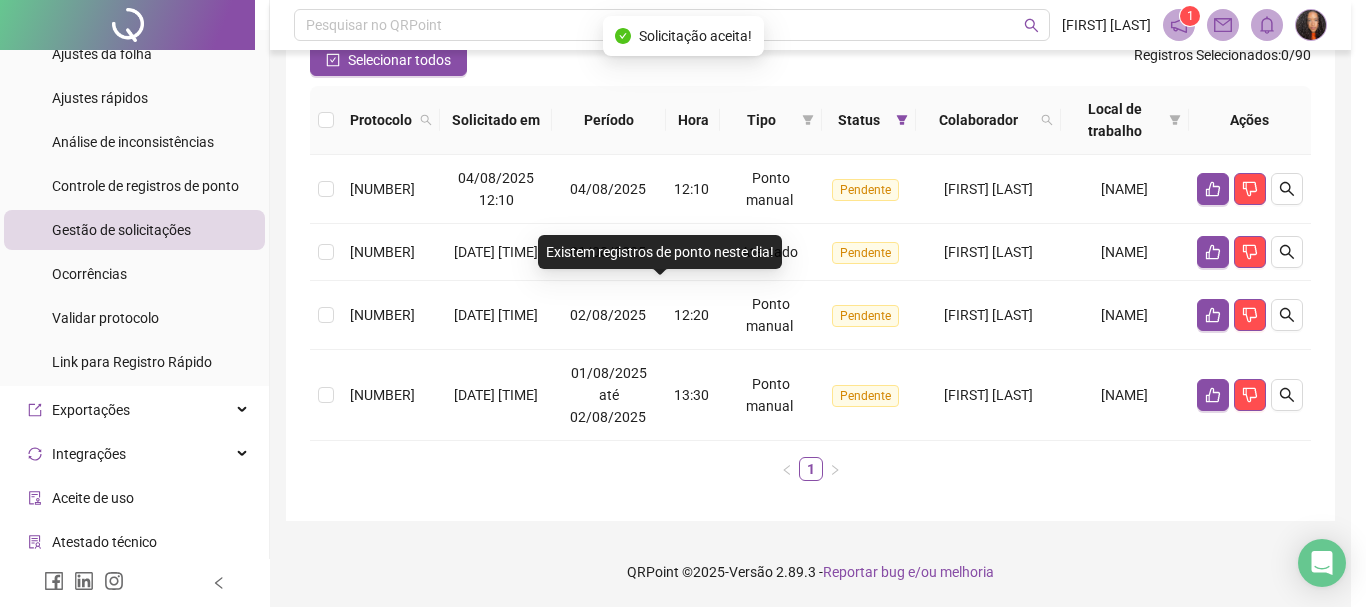 scroll, scrollTop: 200, scrollLeft: 0, axis: vertical 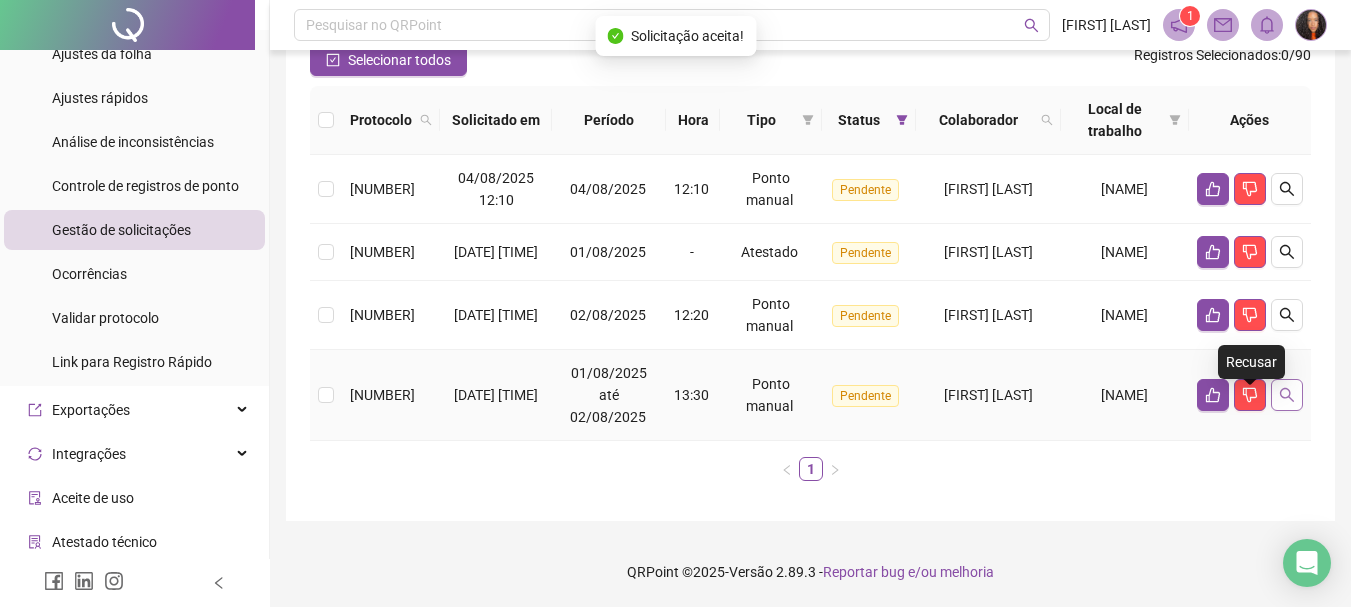 click 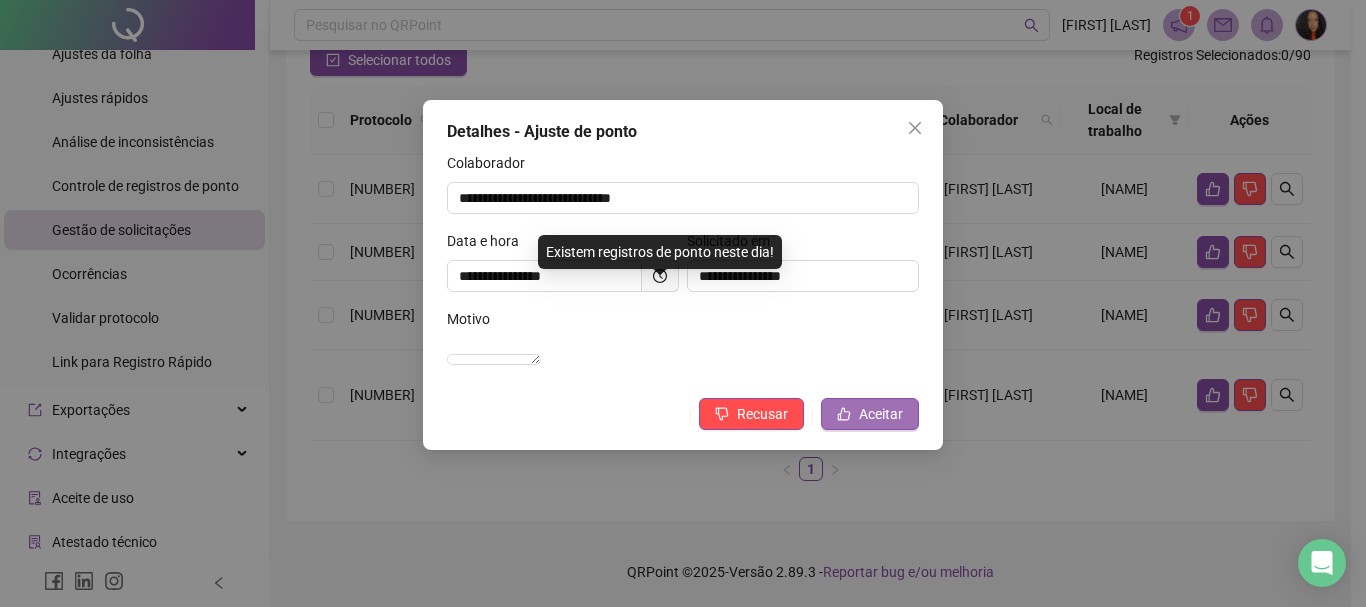 click on "Aceitar" at bounding box center (881, 414) 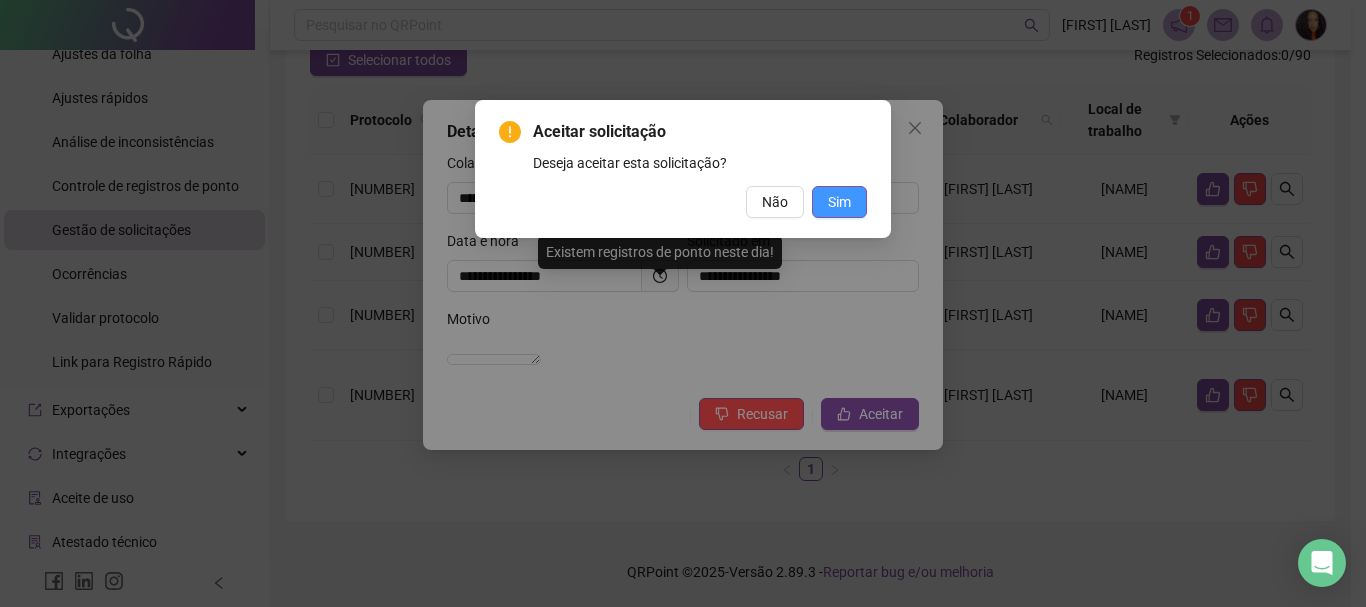 click on "Sim" at bounding box center [839, 202] 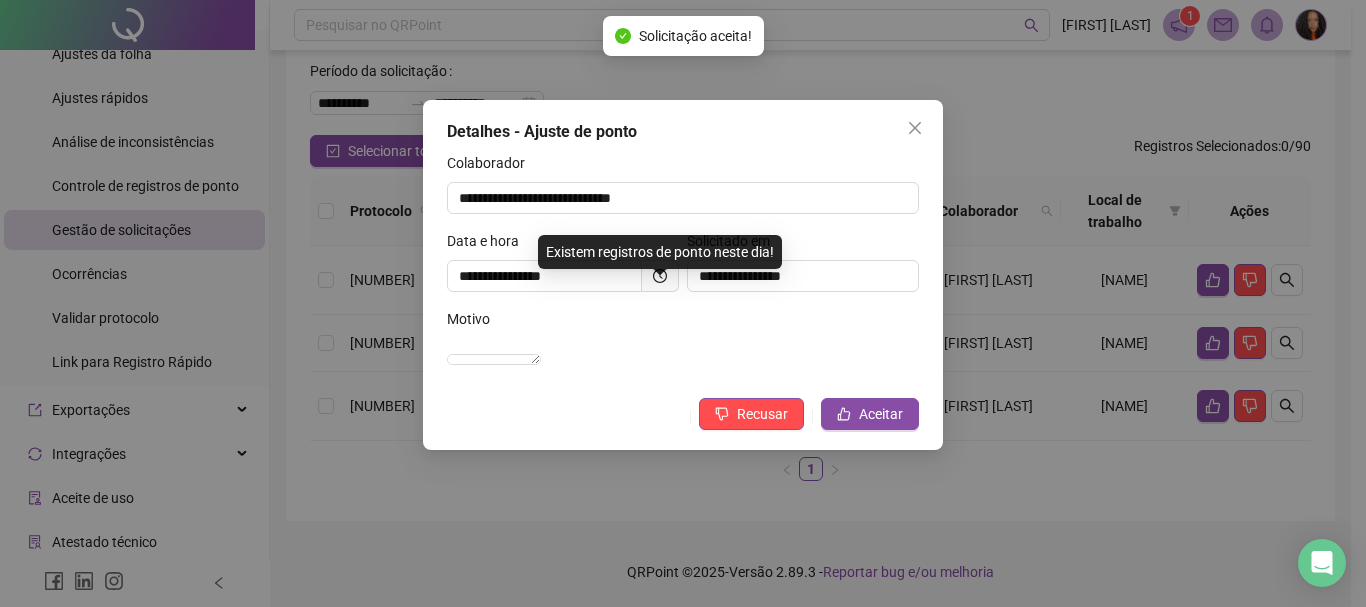 scroll, scrollTop: 109, scrollLeft: 0, axis: vertical 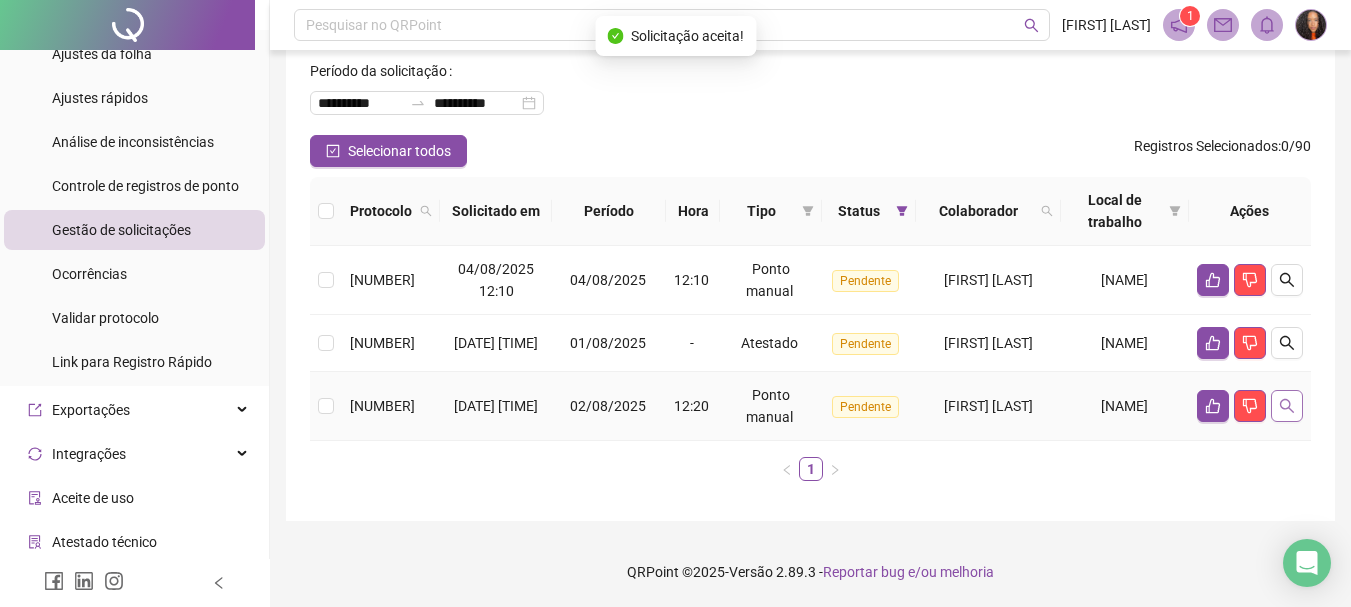click at bounding box center [1287, 406] 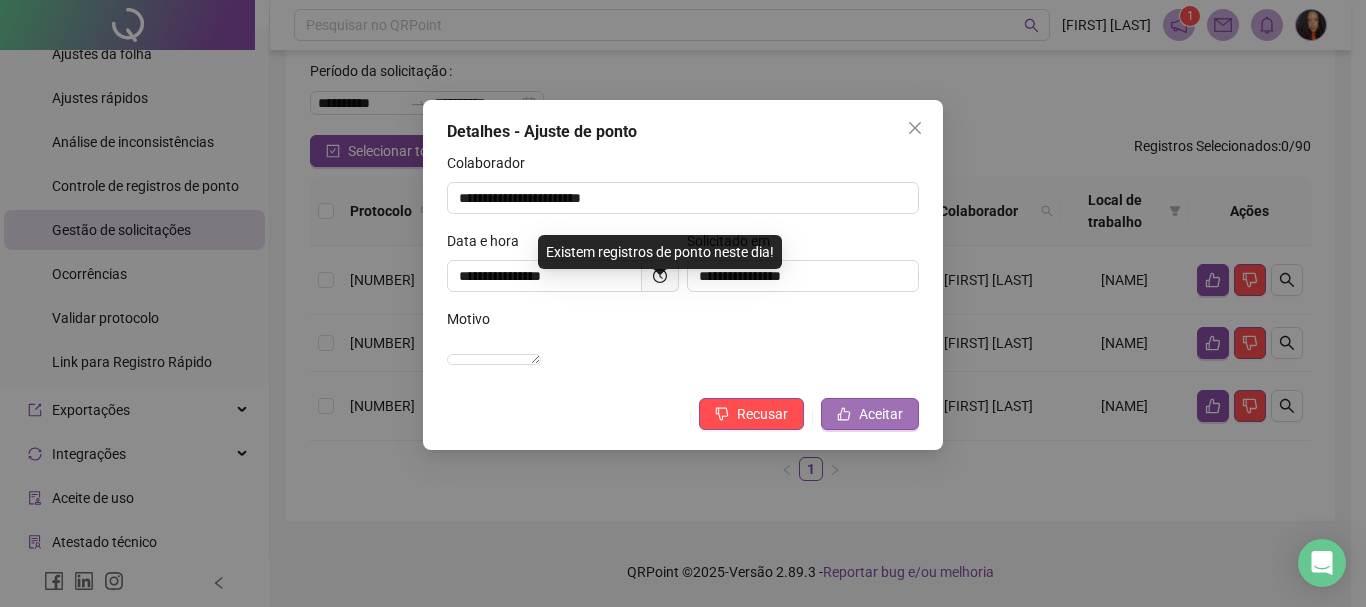 click on "Aceitar" at bounding box center [870, 414] 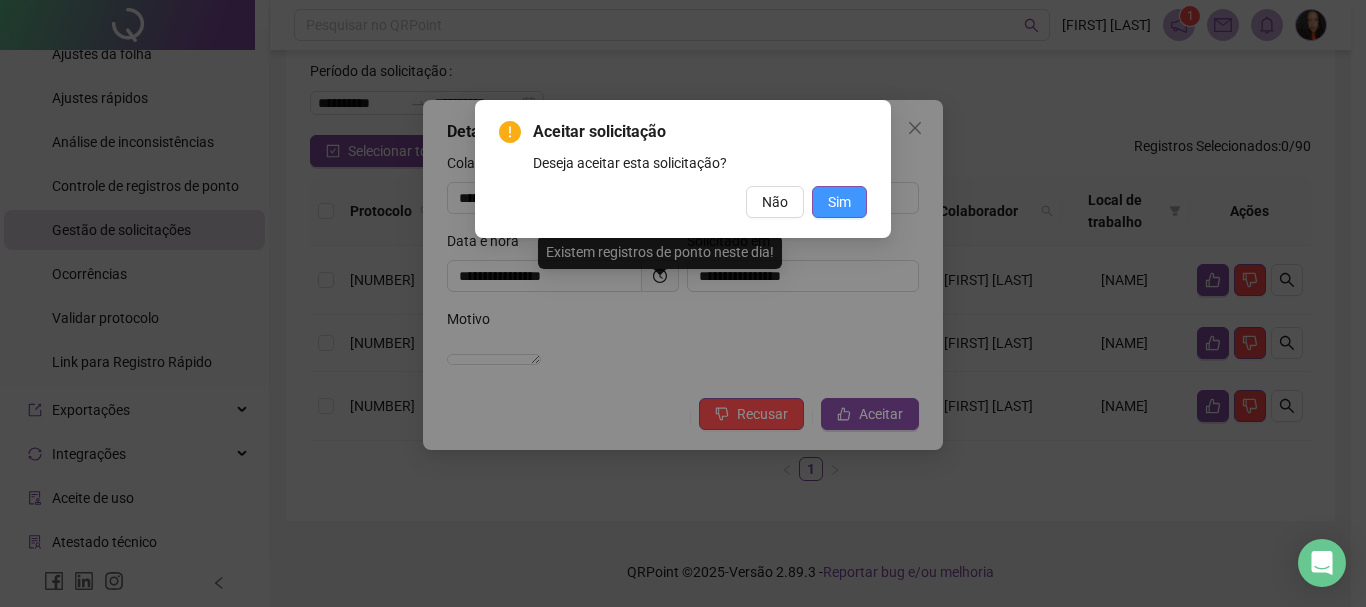 click on "Sim" at bounding box center (839, 202) 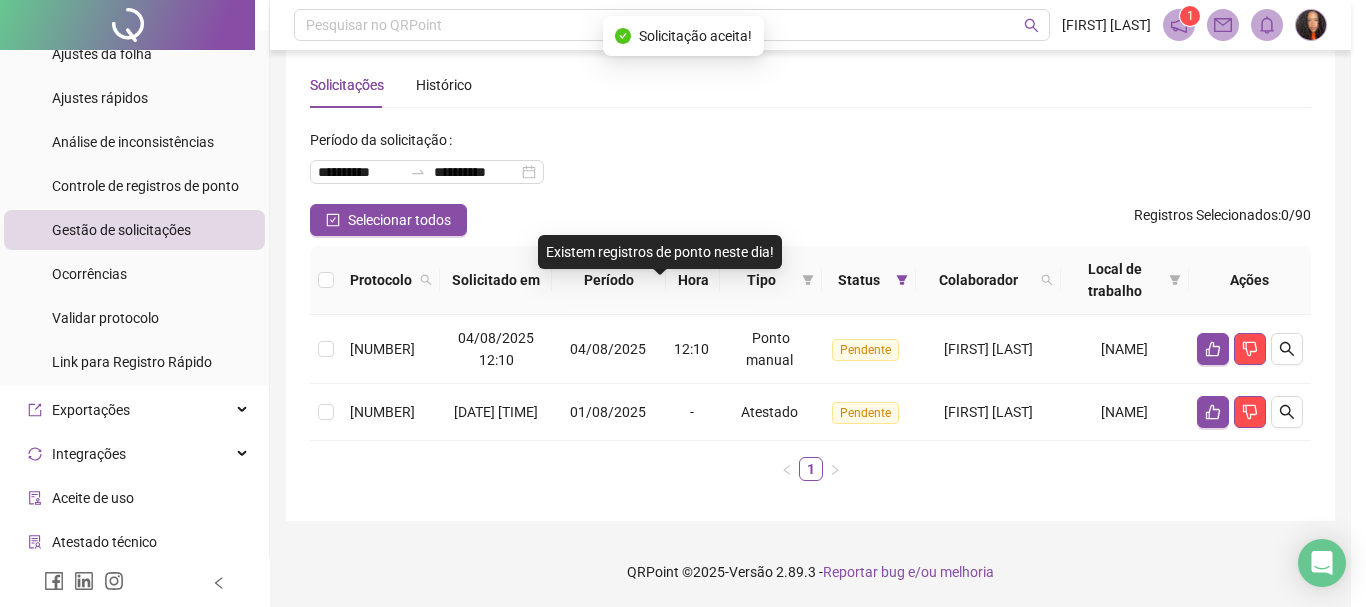 scroll, scrollTop: 40, scrollLeft: 0, axis: vertical 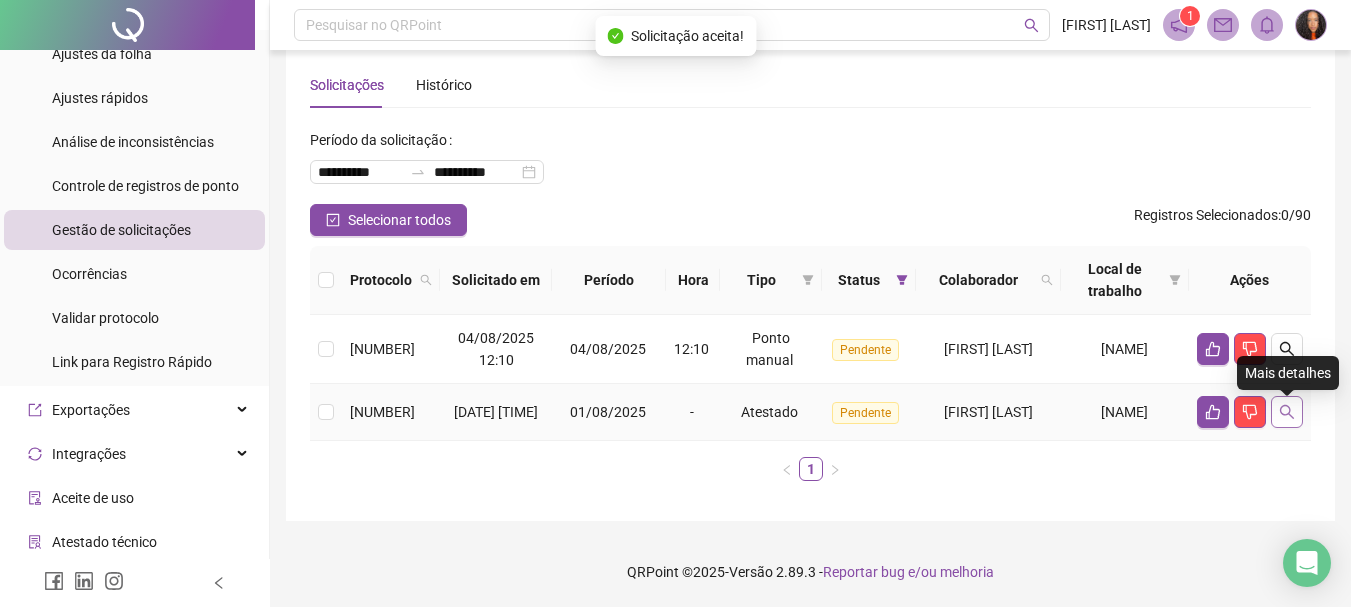 click 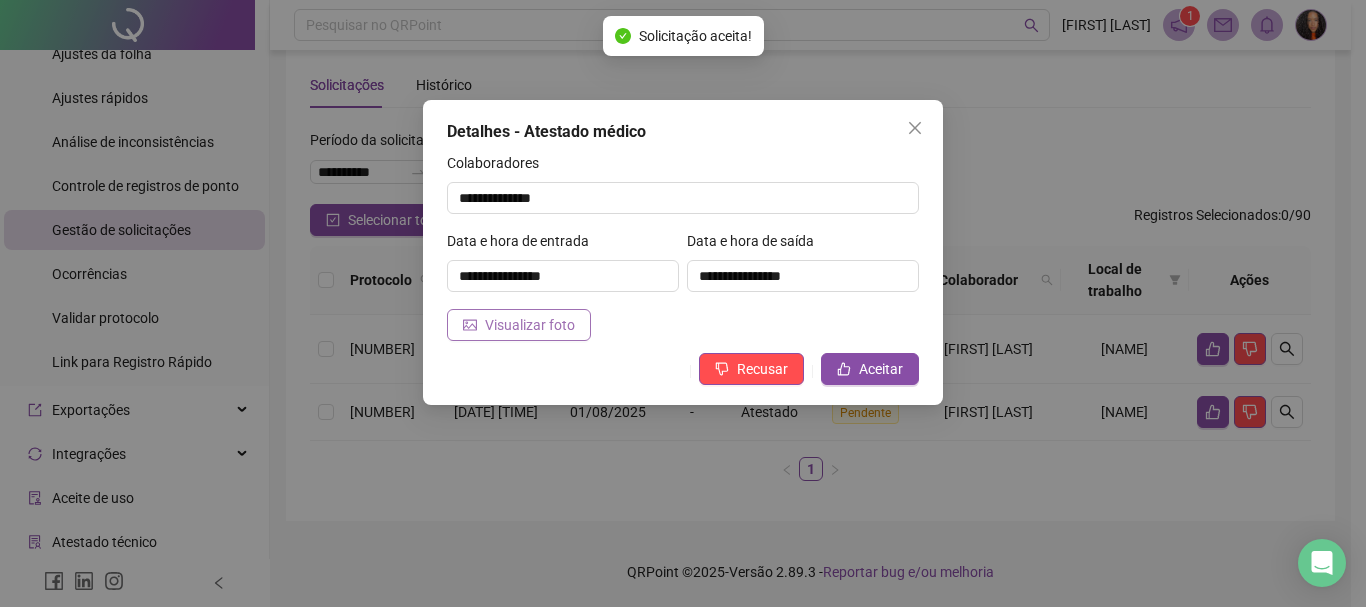 click on "Visualizar foto" at bounding box center (530, 325) 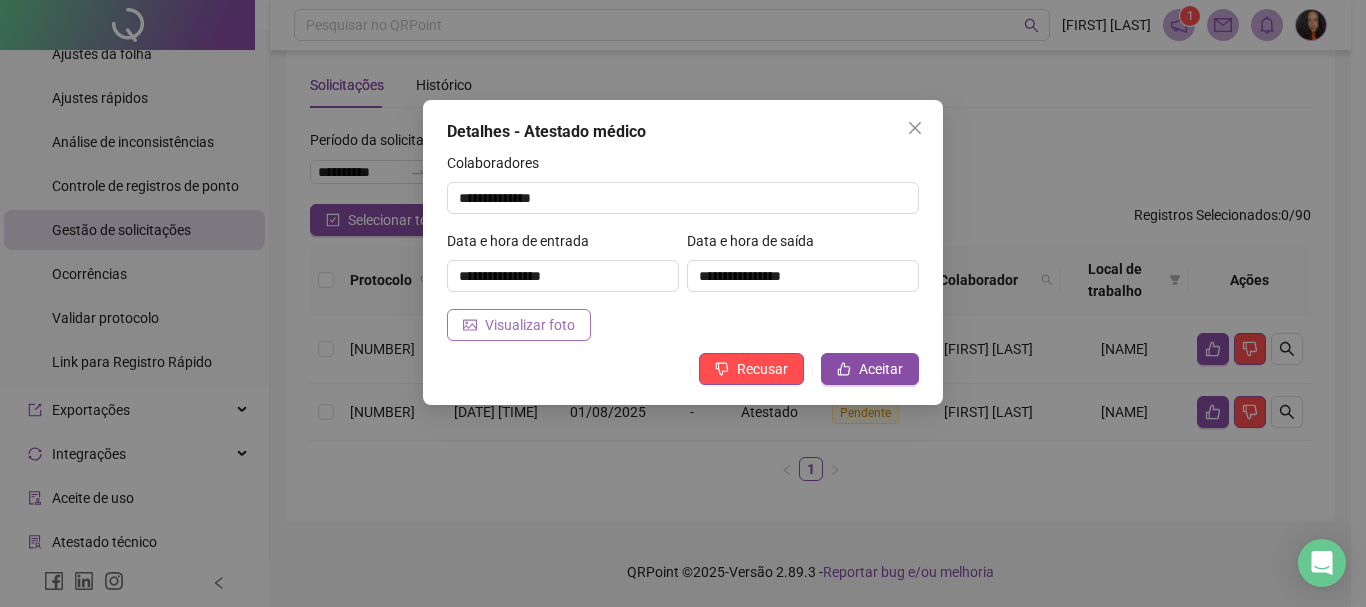 click on "Visualizar foto" at bounding box center [519, 325] 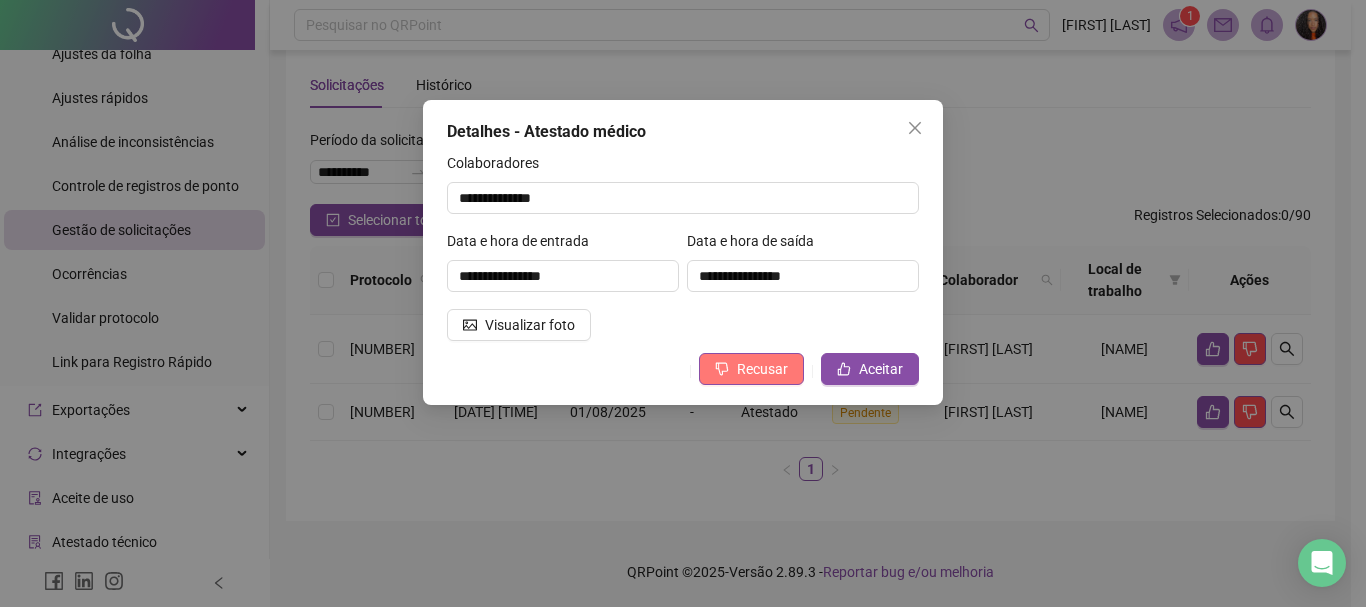 click on "Recusar" at bounding box center [762, 369] 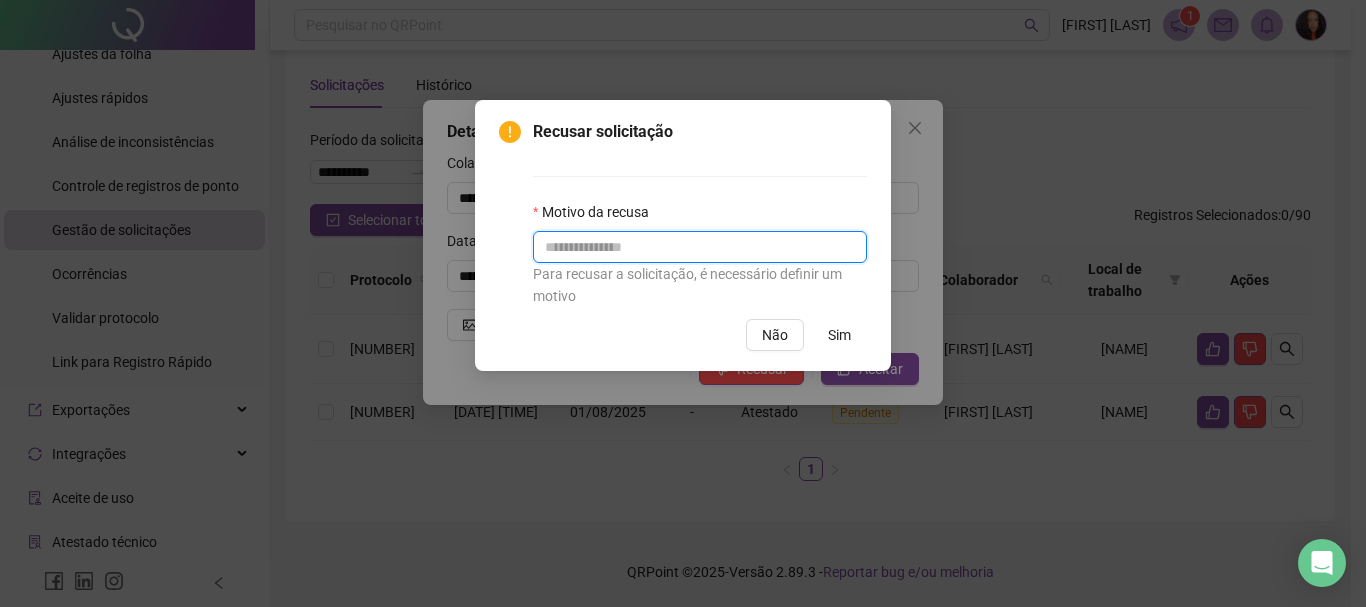 click at bounding box center [700, 247] 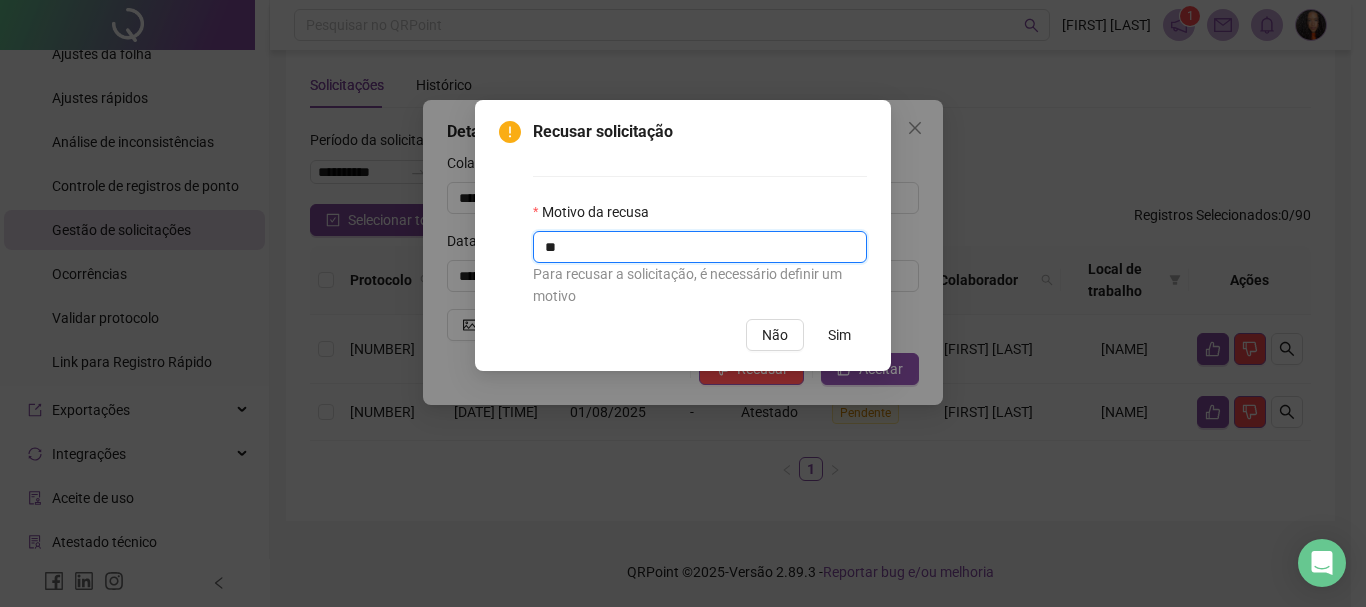 type on "*" 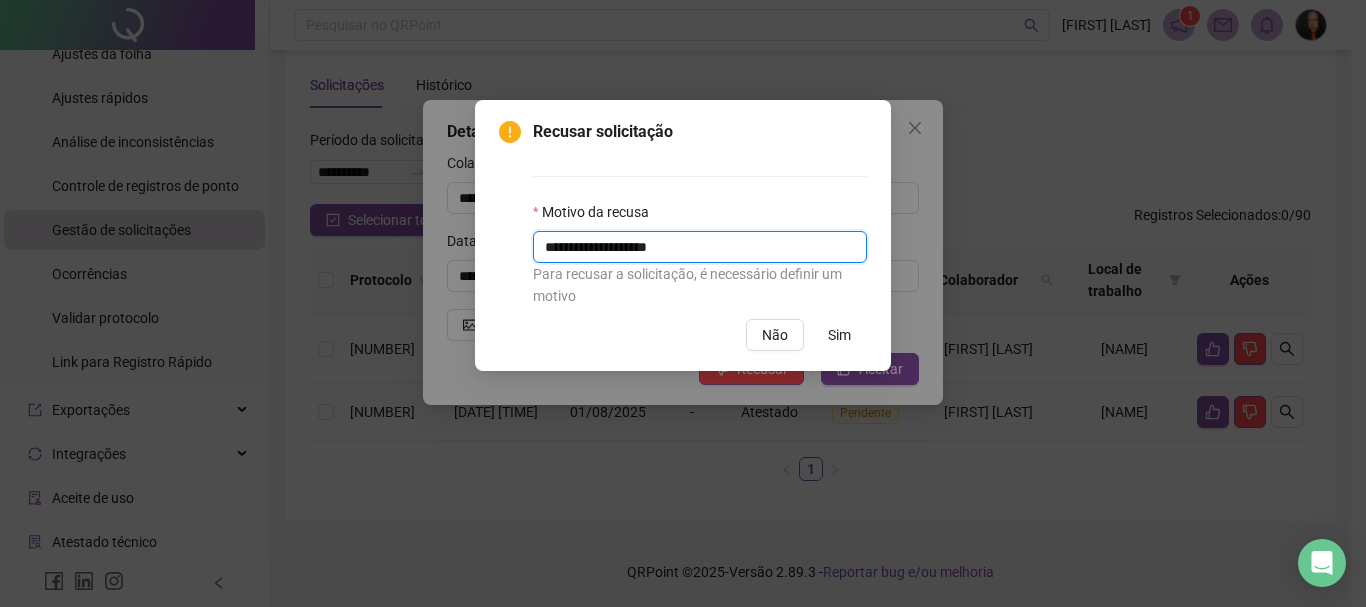 type on "**********" 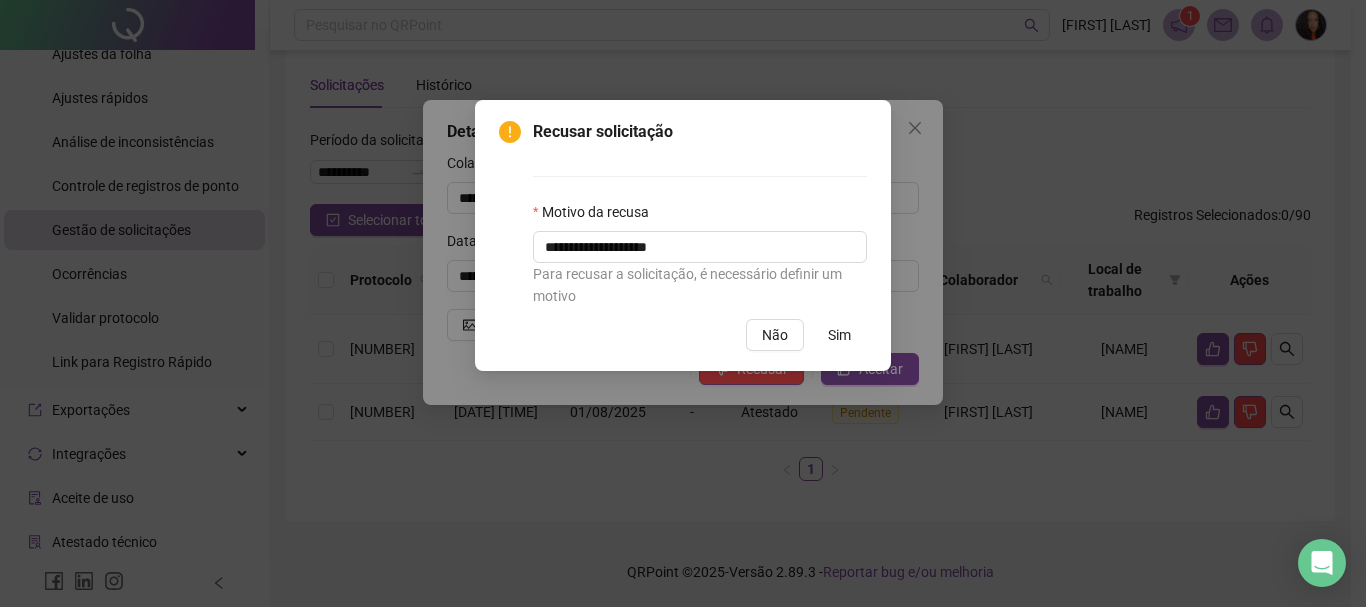 click on "Sim" at bounding box center [839, 335] 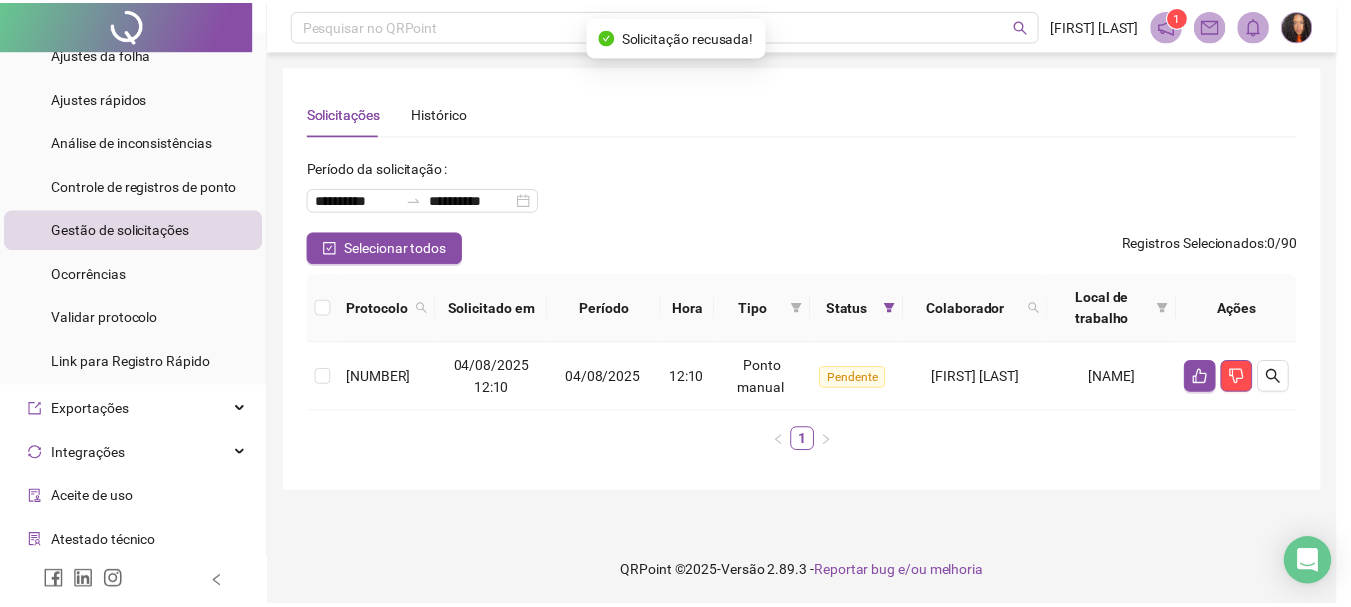 scroll, scrollTop: 0, scrollLeft: 0, axis: both 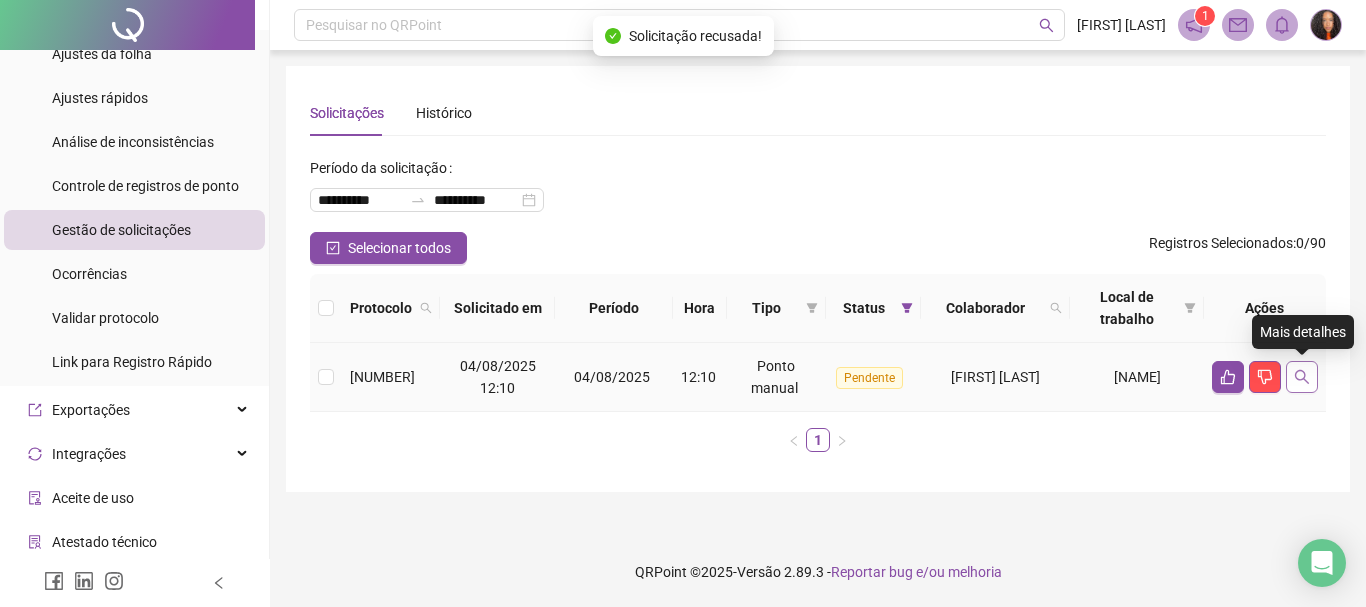 click 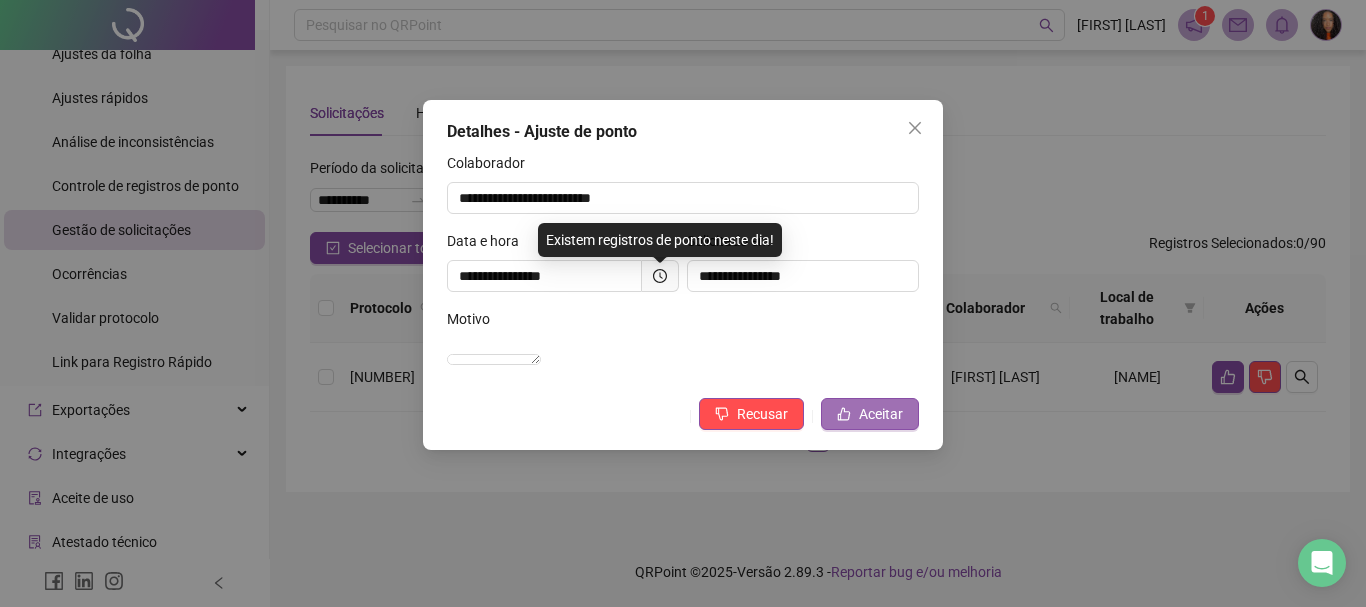 click on "Aceitar" at bounding box center (870, 414) 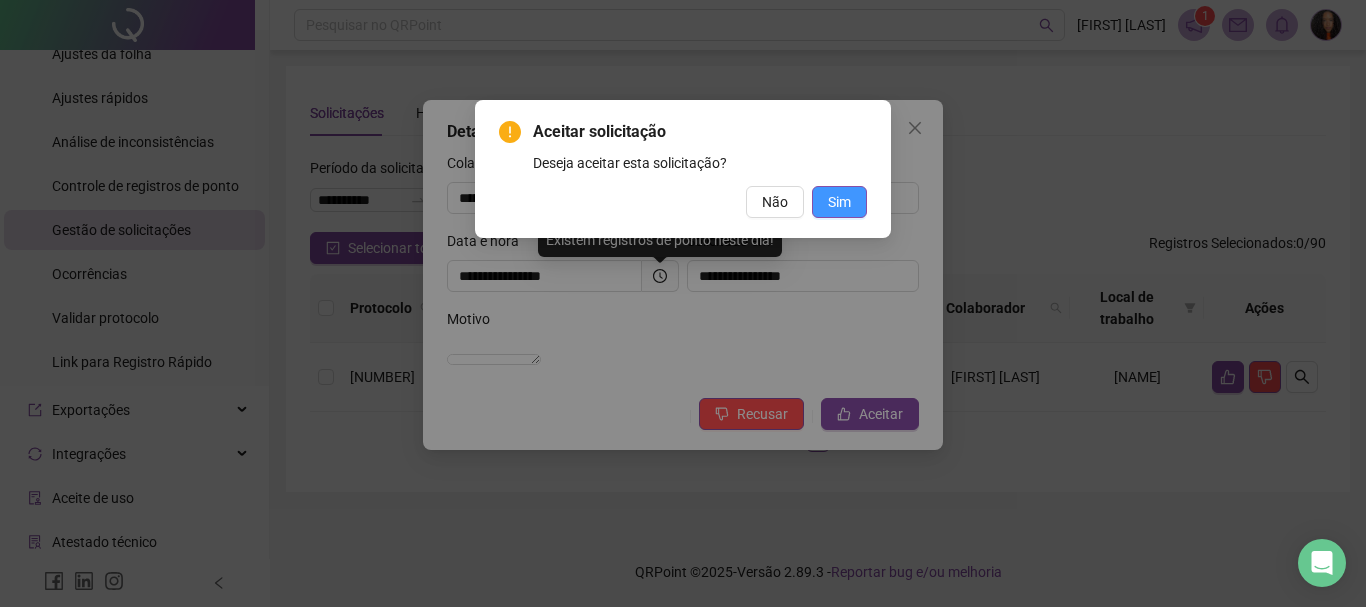 click on "Sim" at bounding box center [839, 202] 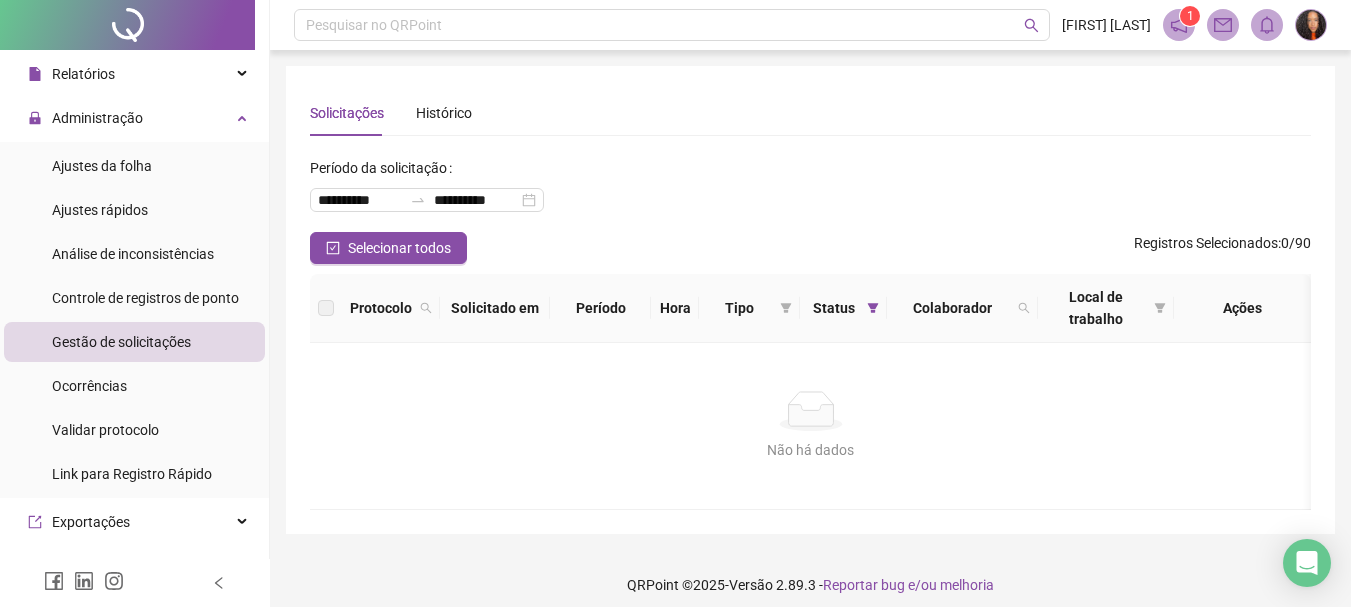 scroll, scrollTop: 0, scrollLeft: 0, axis: both 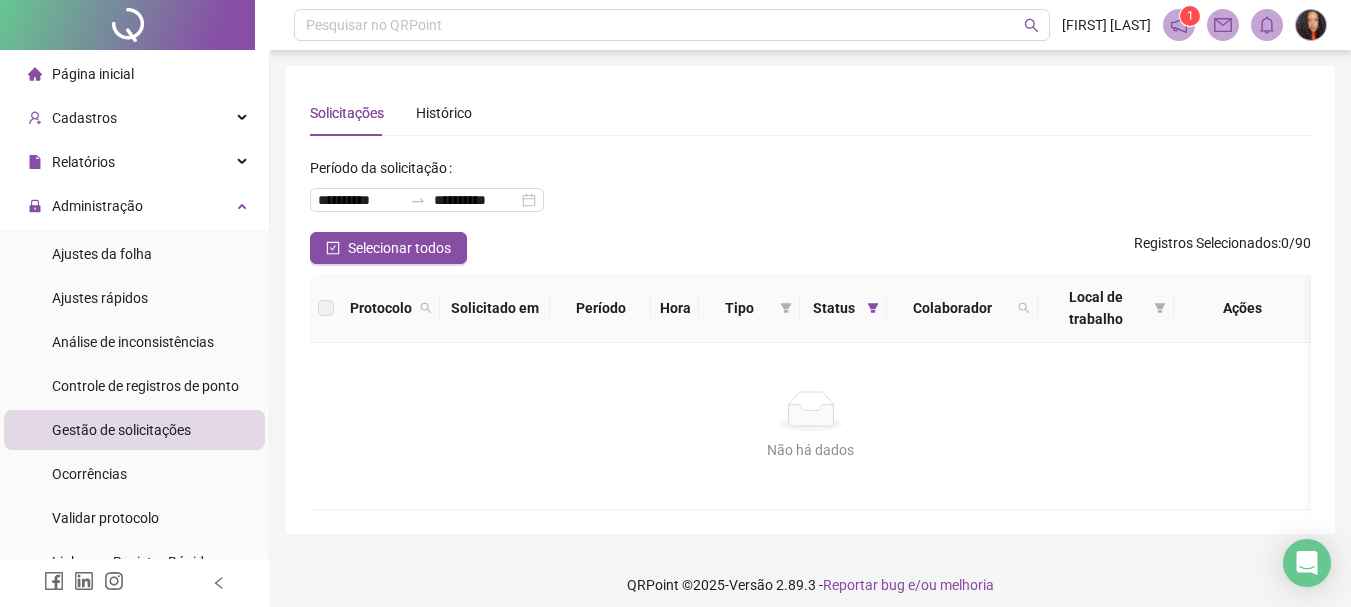 click on "Página inicial" at bounding box center [93, 74] 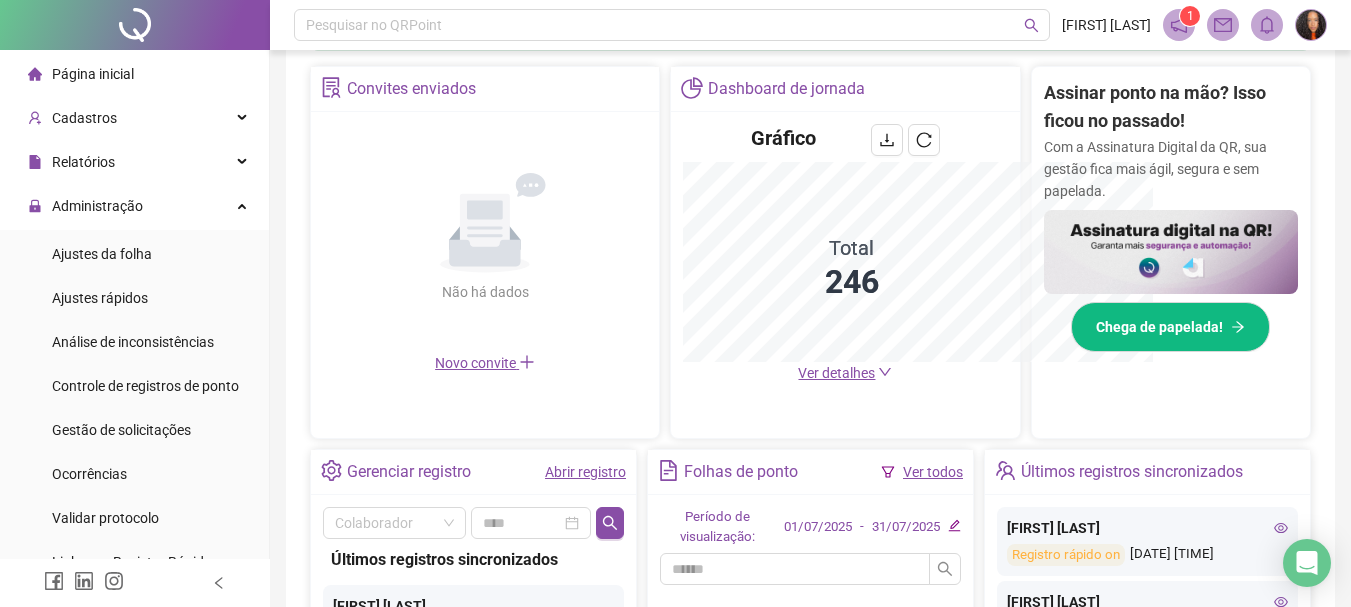 scroll, scrollTop: 671, scrollLeft: 0, axis: vertical 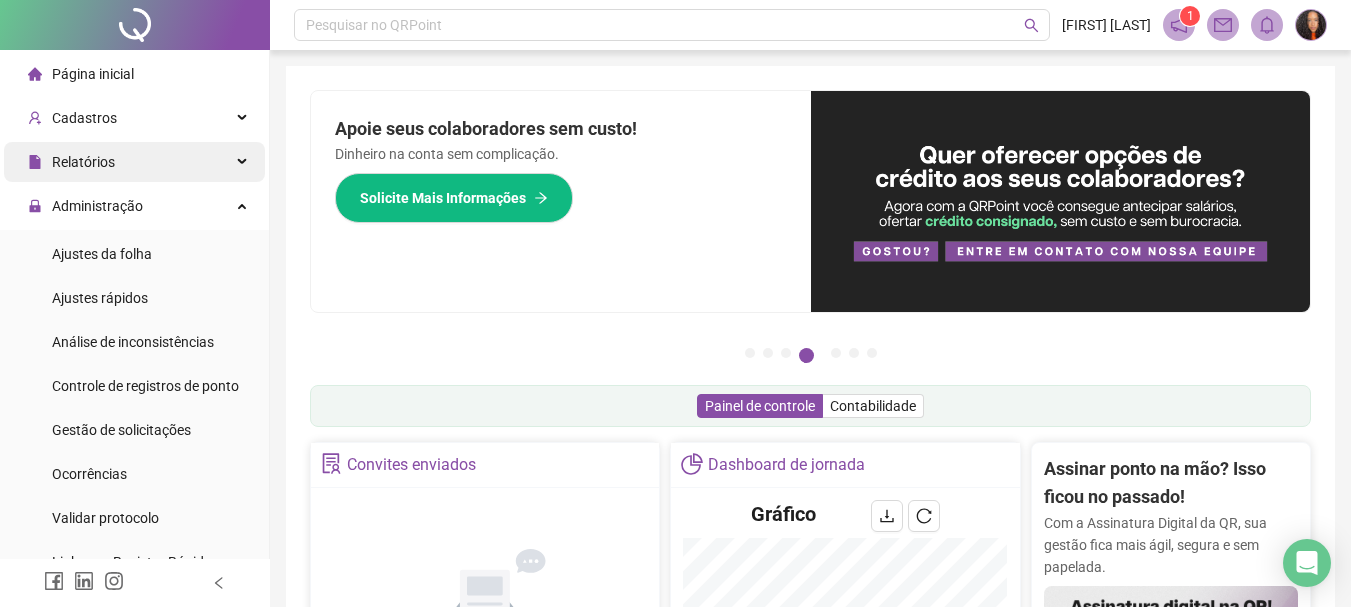 type 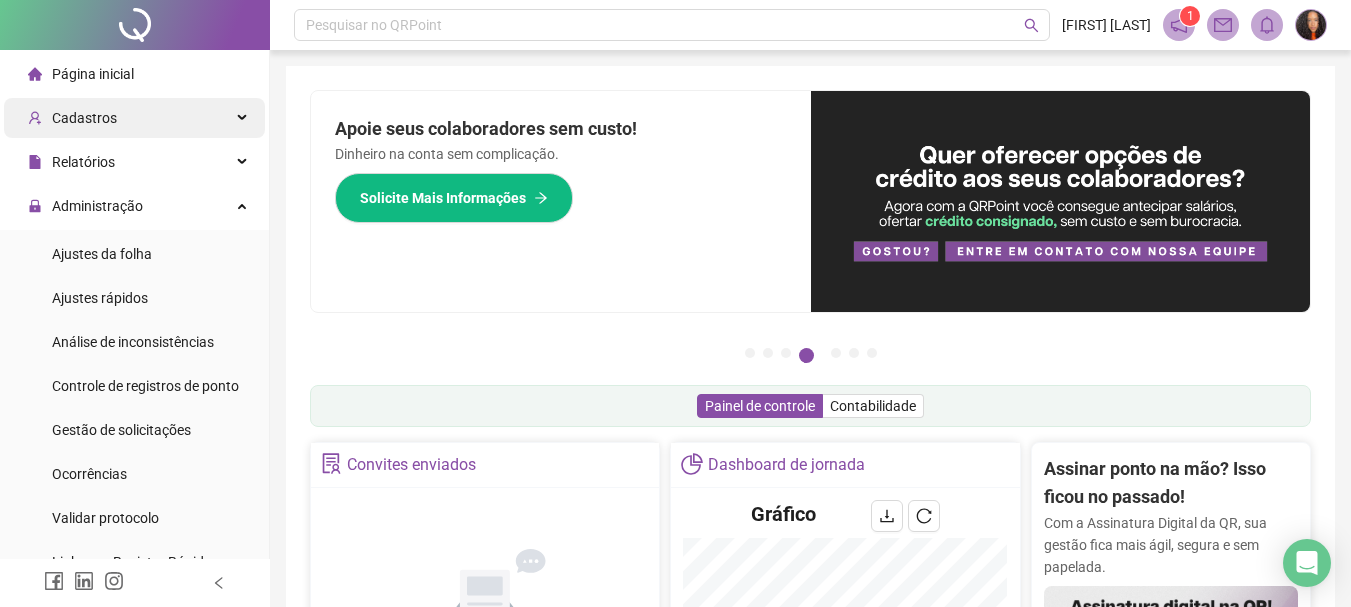 type 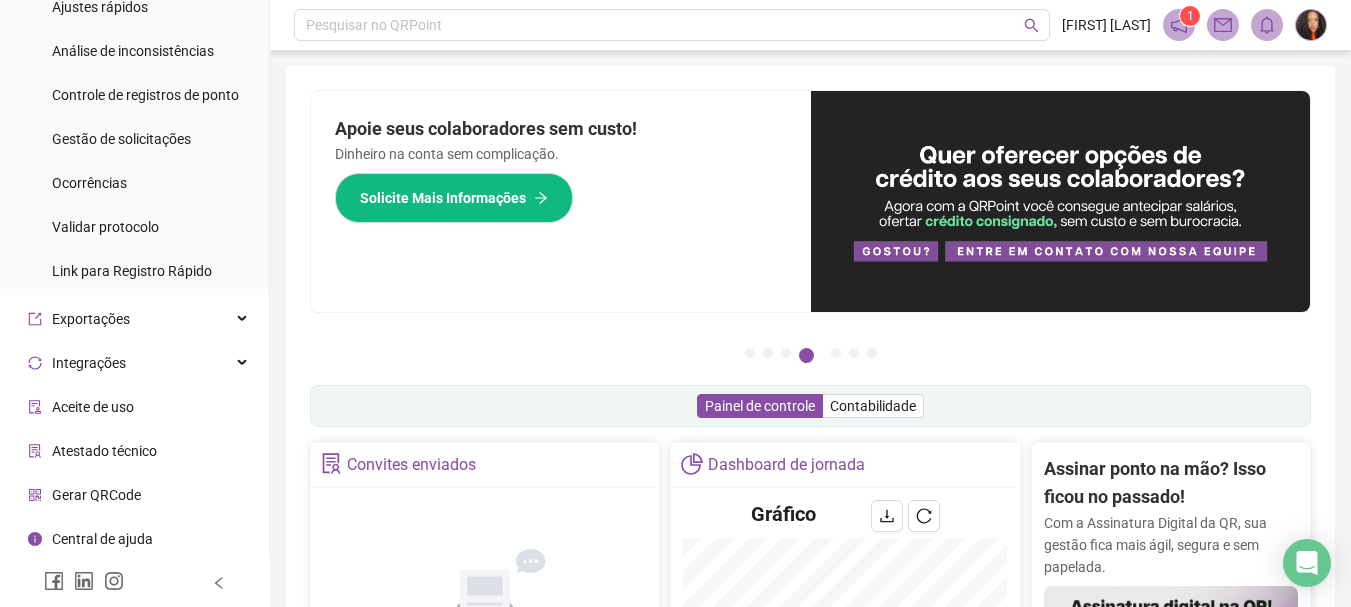 type 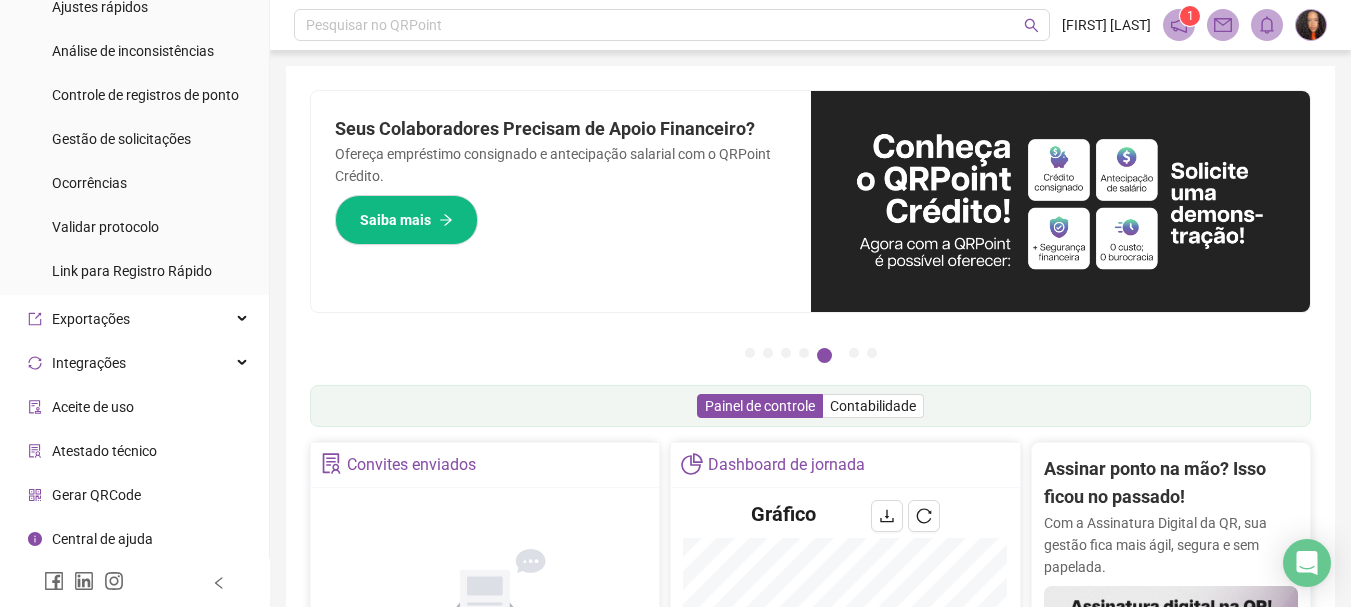 scroll, scrollTop: 0, scrollLeft: 0, axis: both 